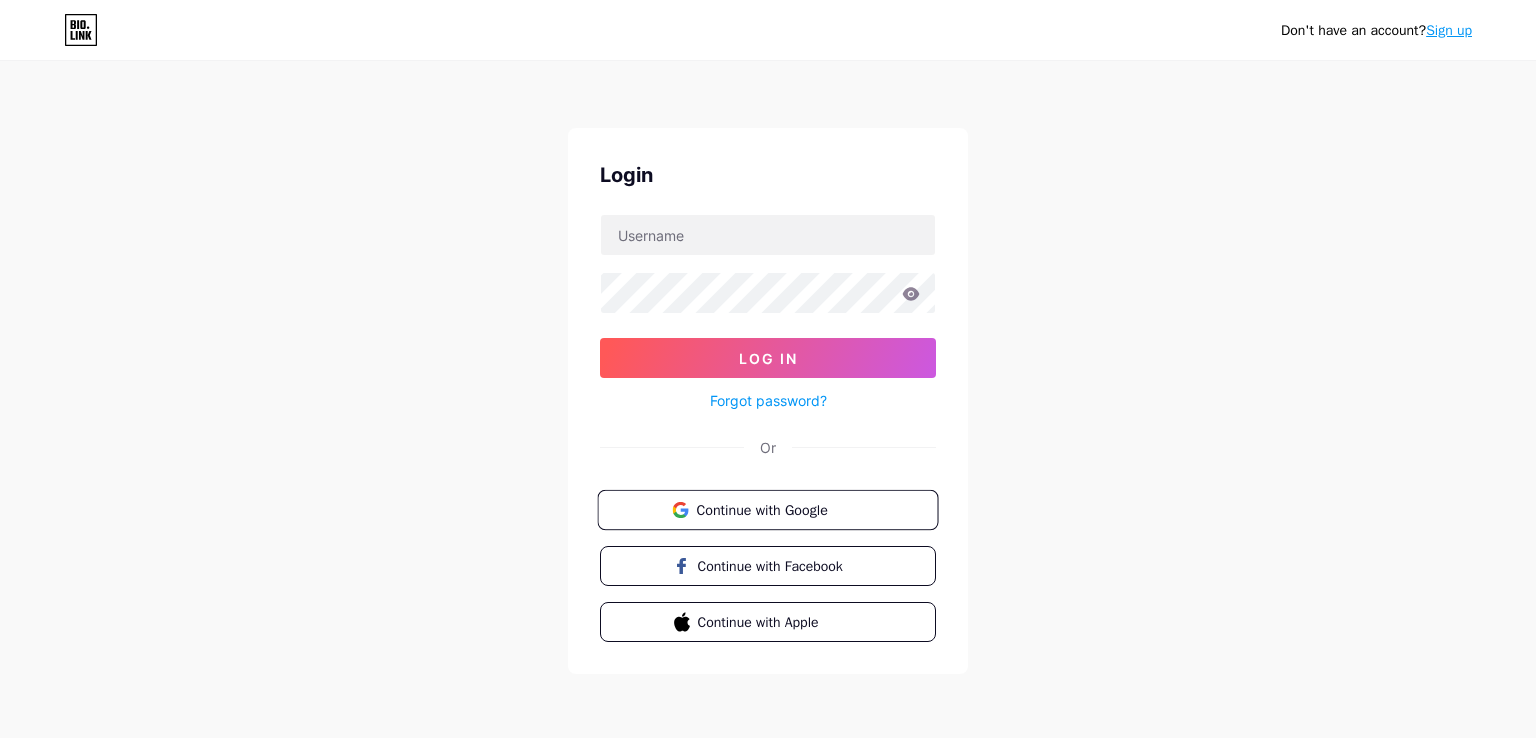 scroll, scrollTop: 0, scrollLeft: 0, axis: both 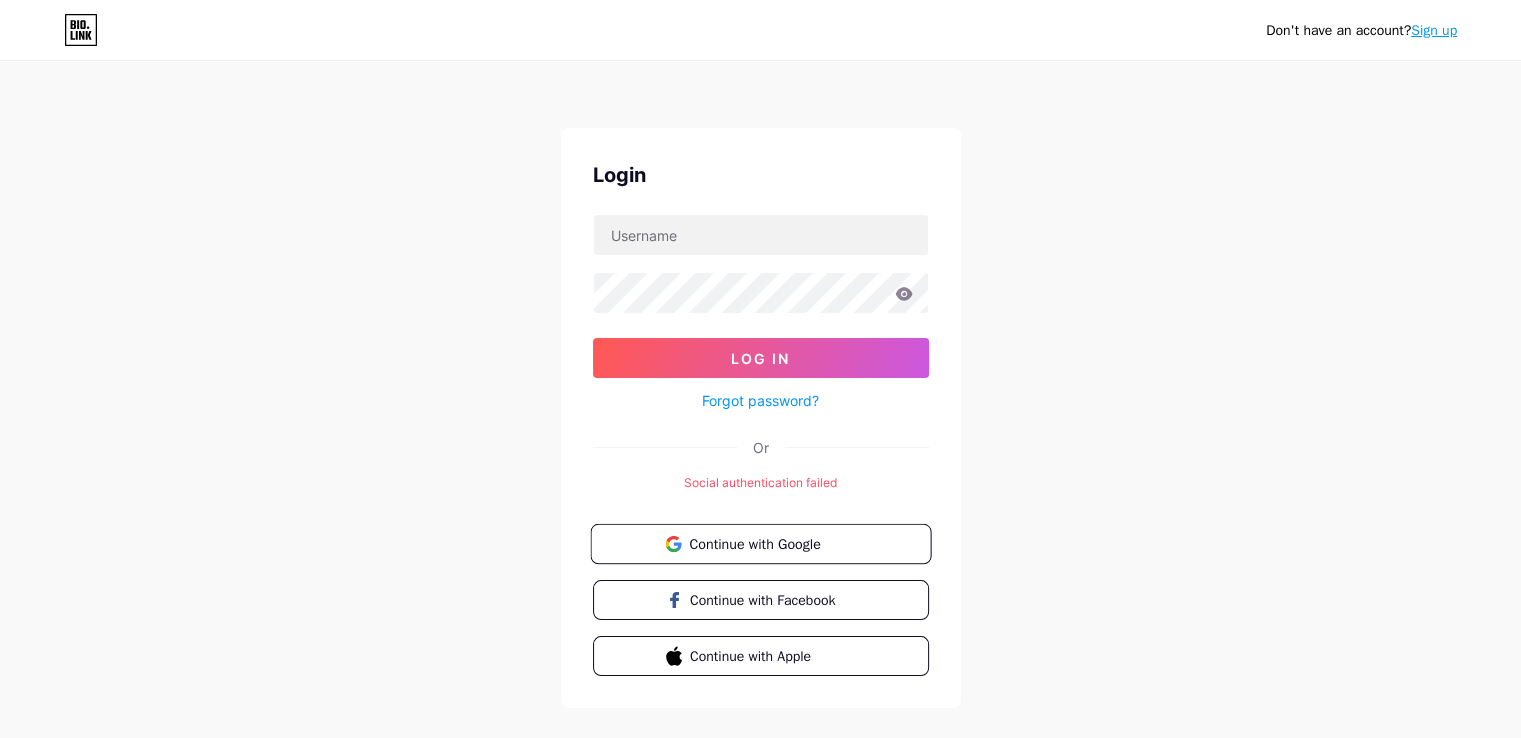 click on "Continue with Google" at bounding box center (760, 544) 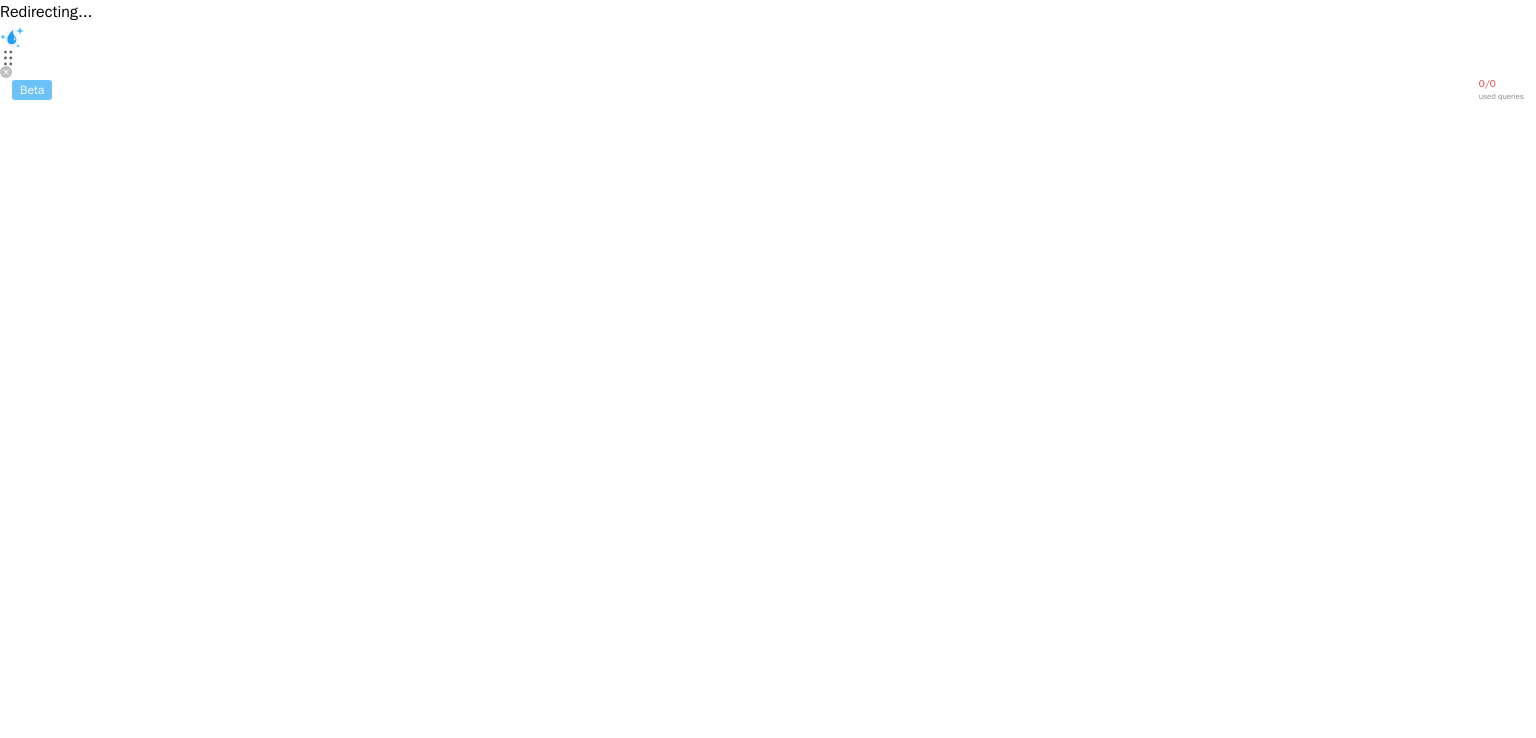 scroll, scrollTop: 0, scrollLeft: 0, axis: both 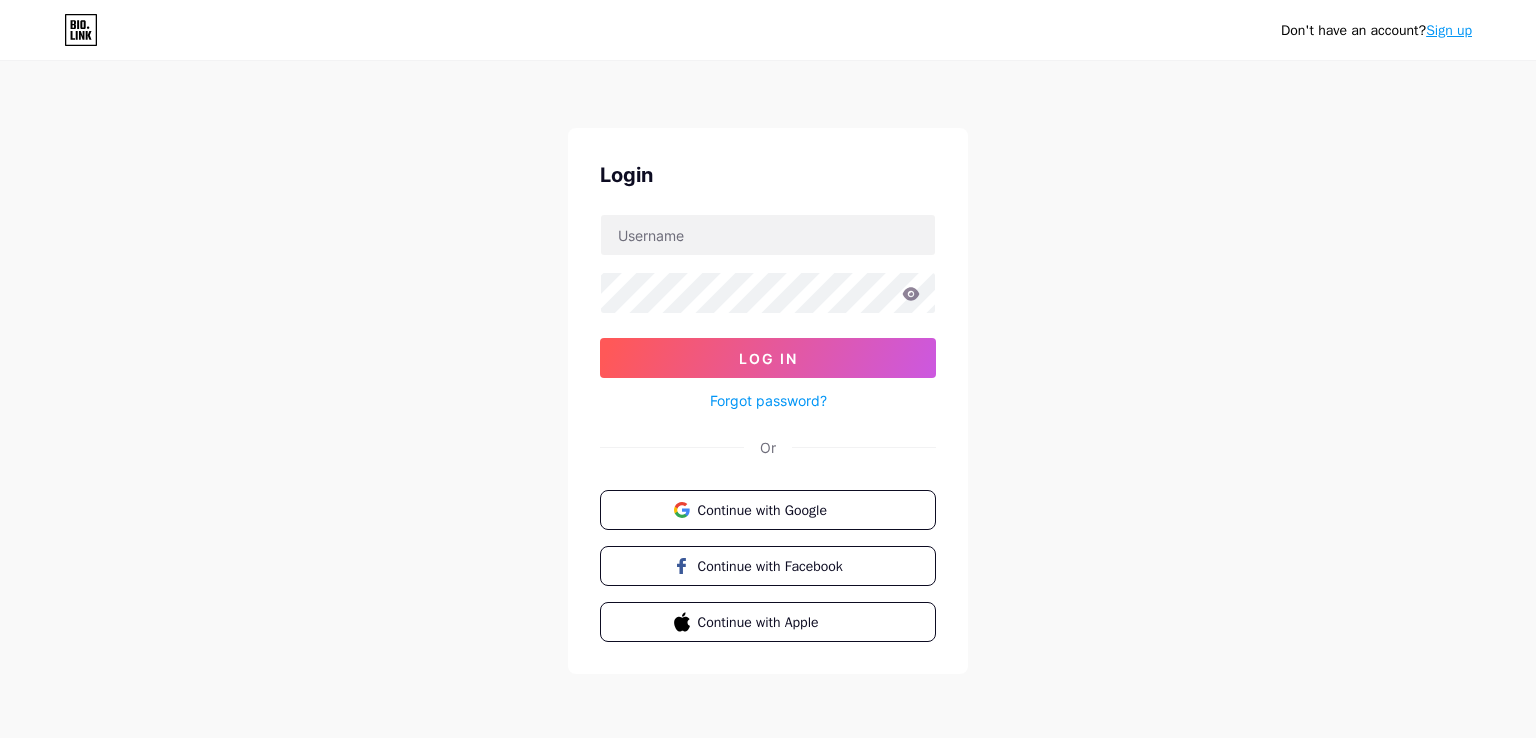 click on "Don't have an account?  Sign up   Login                   Log In
Forgot password?
Or       Continue with Google     Continue with Facebook
Continue with Apple" at bounding box center (768, 369) 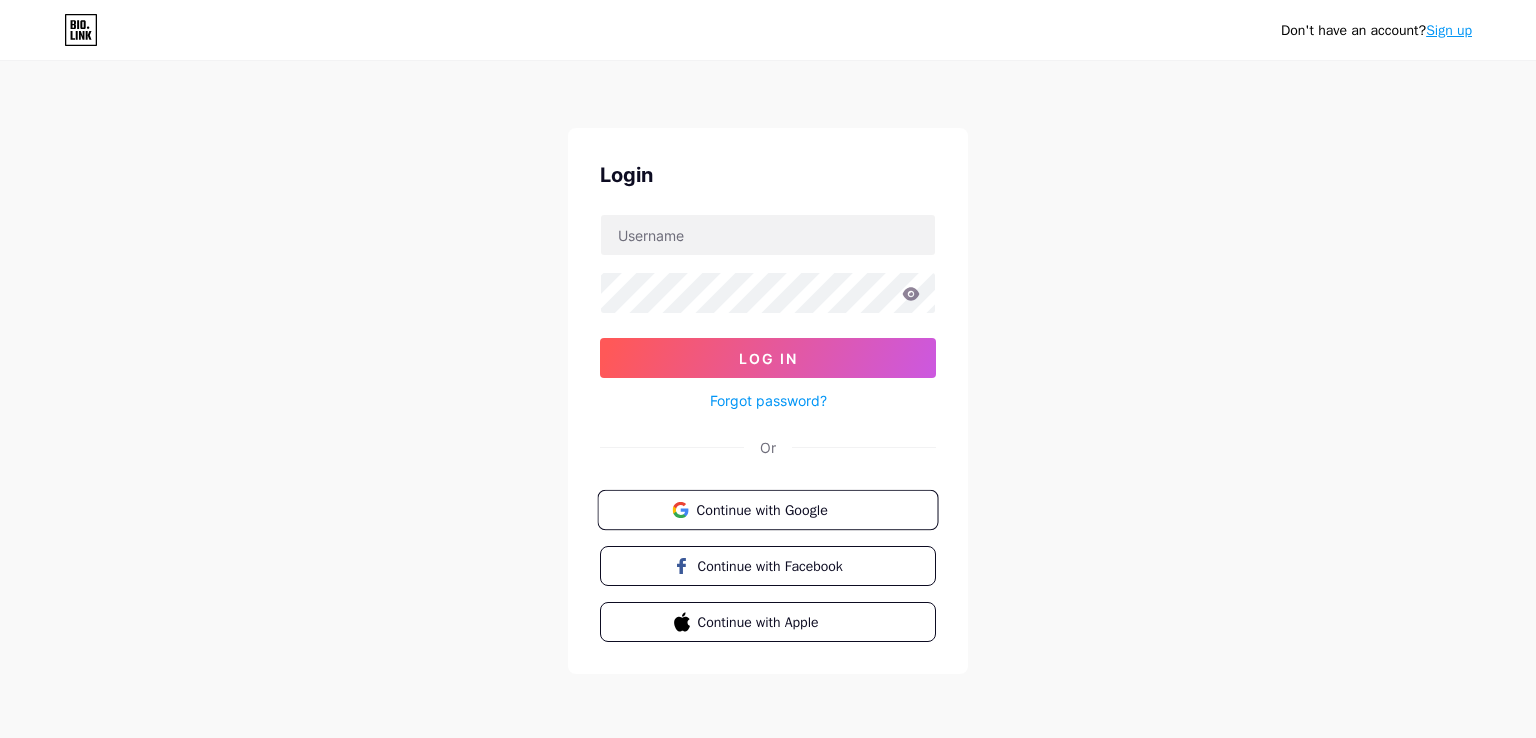 click on "Continue with Google" at bounding box center (767, 510) 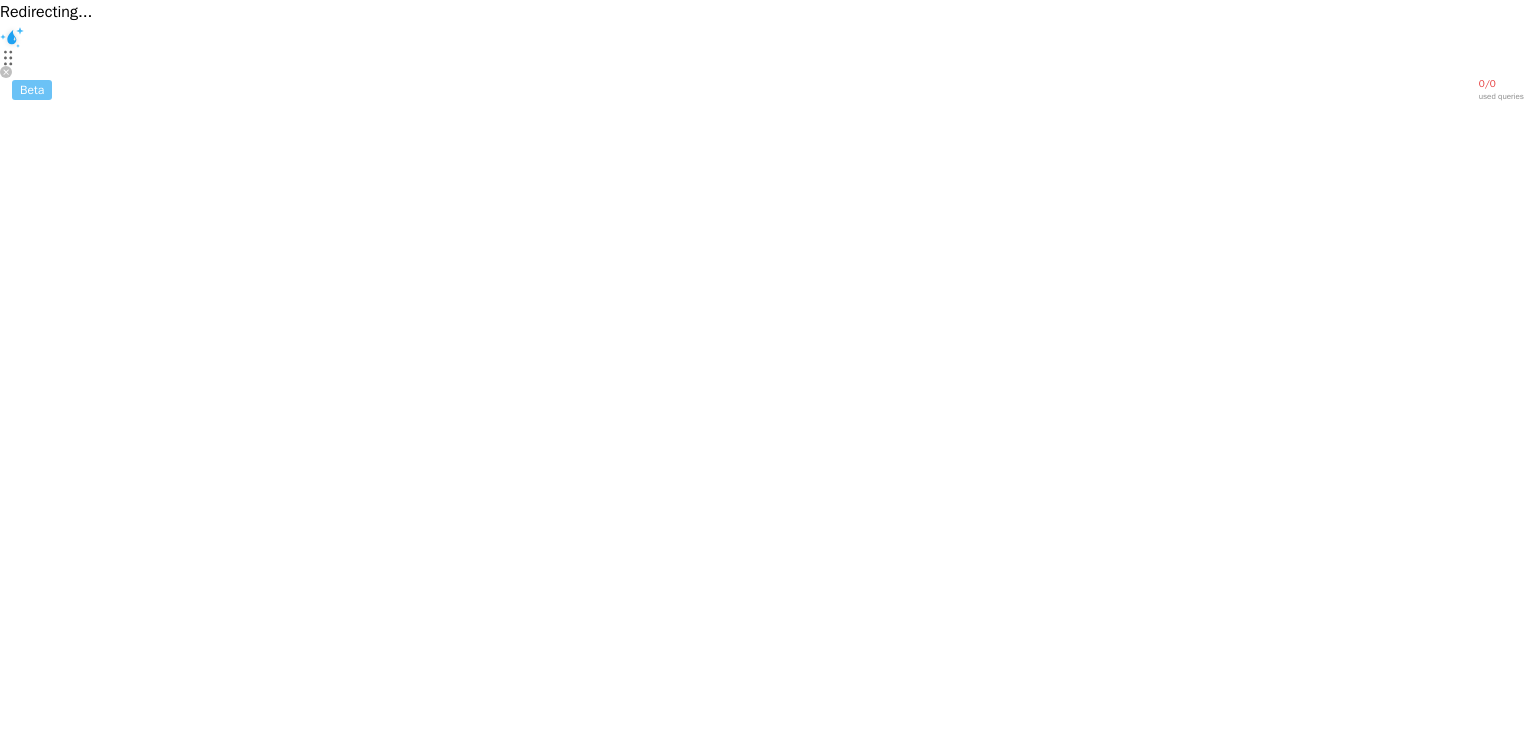 scroll, scrollTop: 0, scrollLeft: 0, axis: both 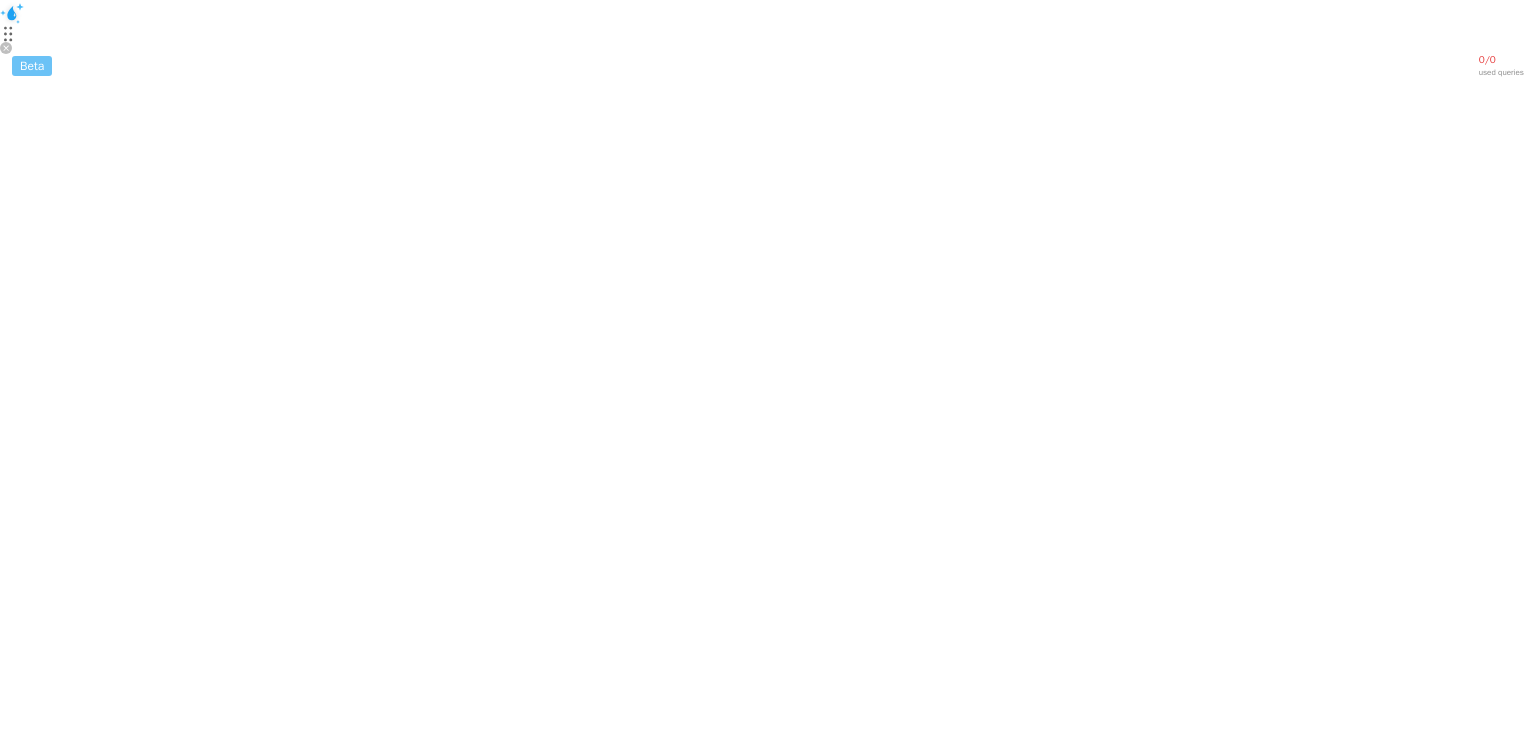 click on "Beta 0  /  0 used queries" at bounding box center [768, 43] 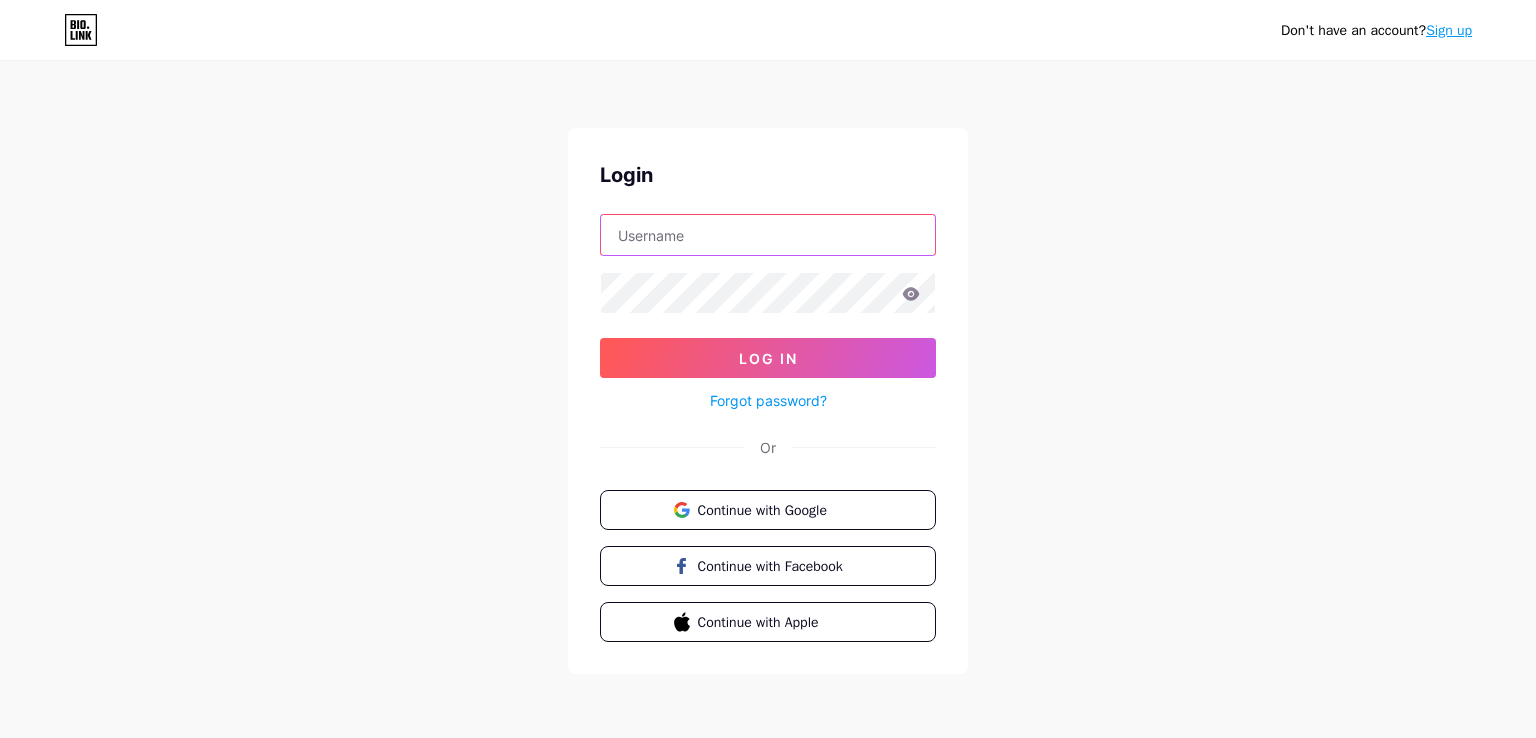 click at bounding box center (768, 235) 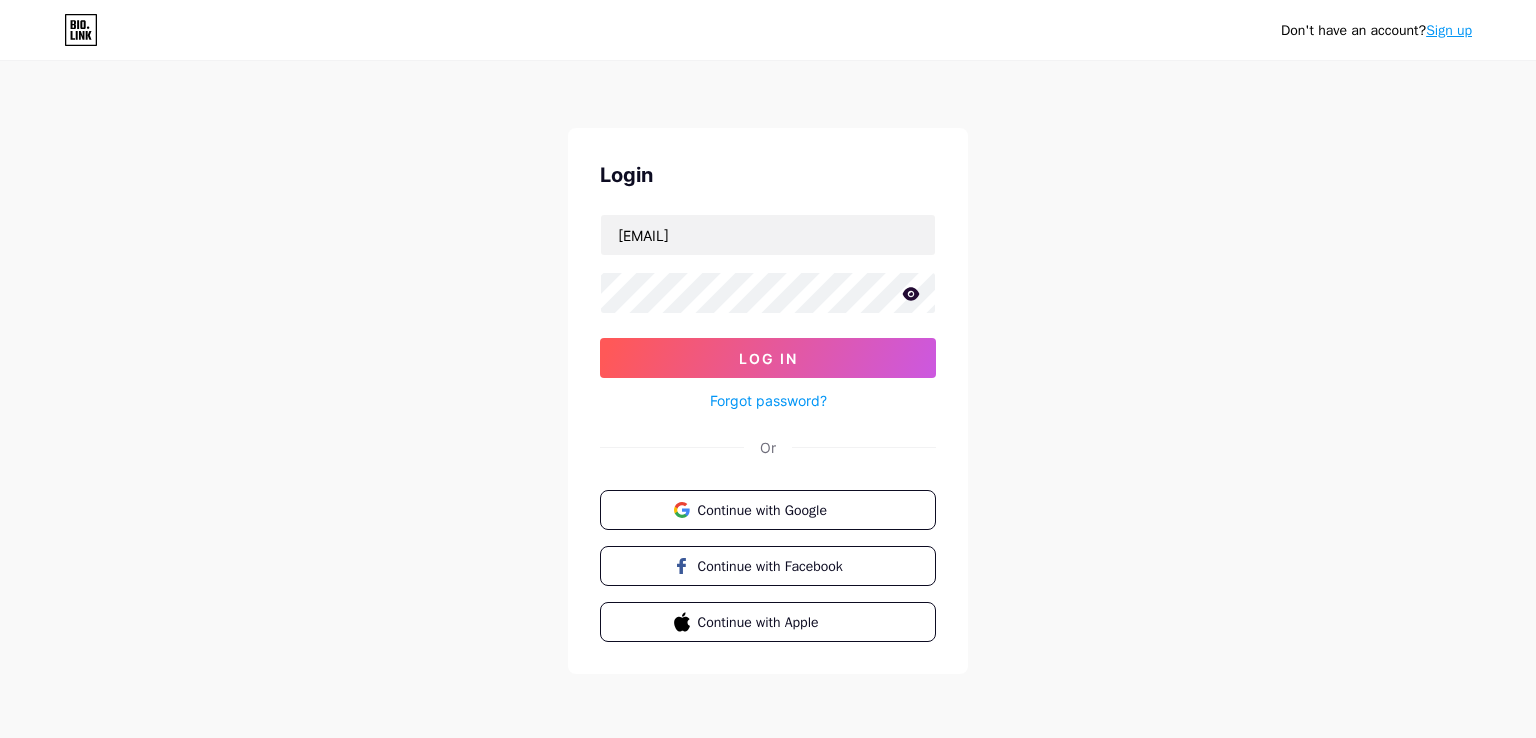 click 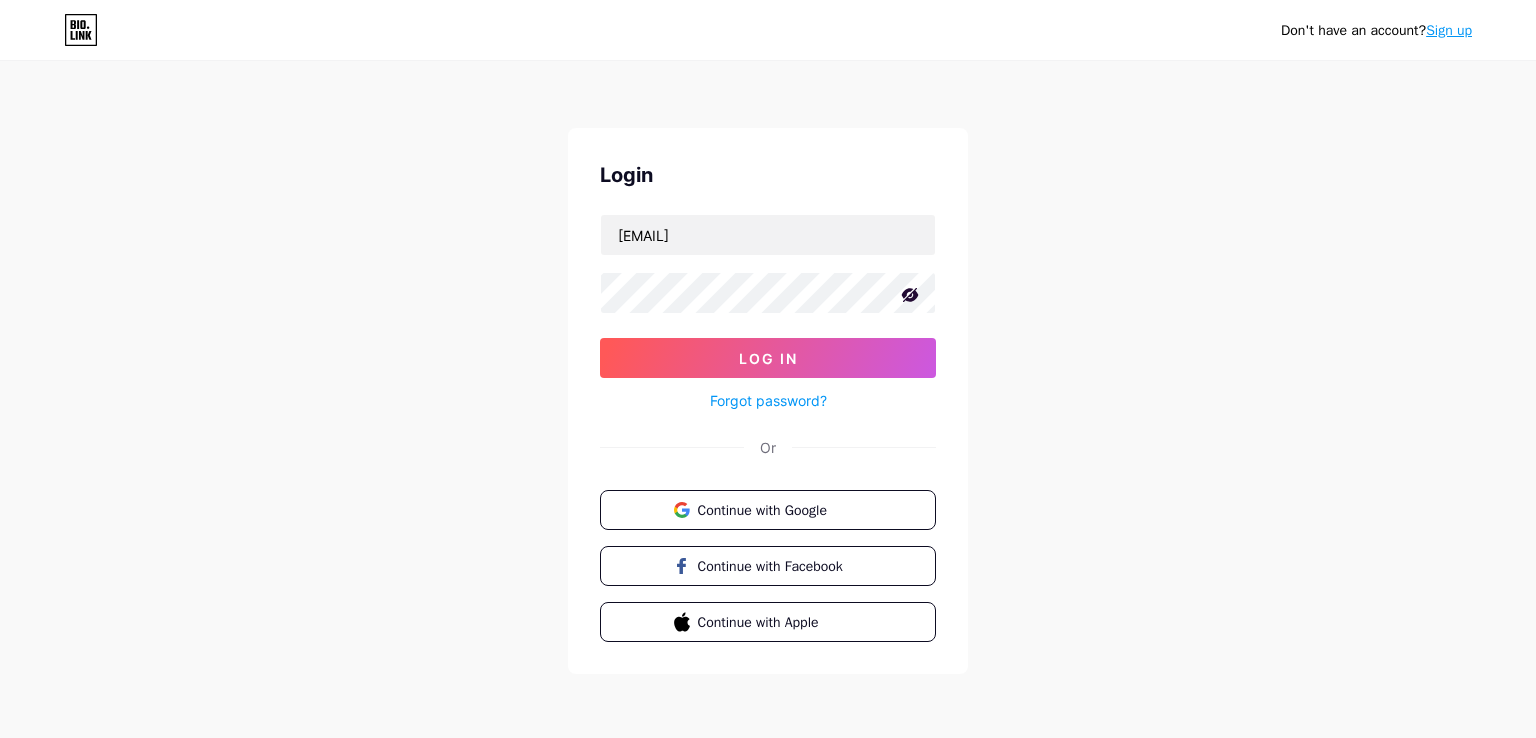 click 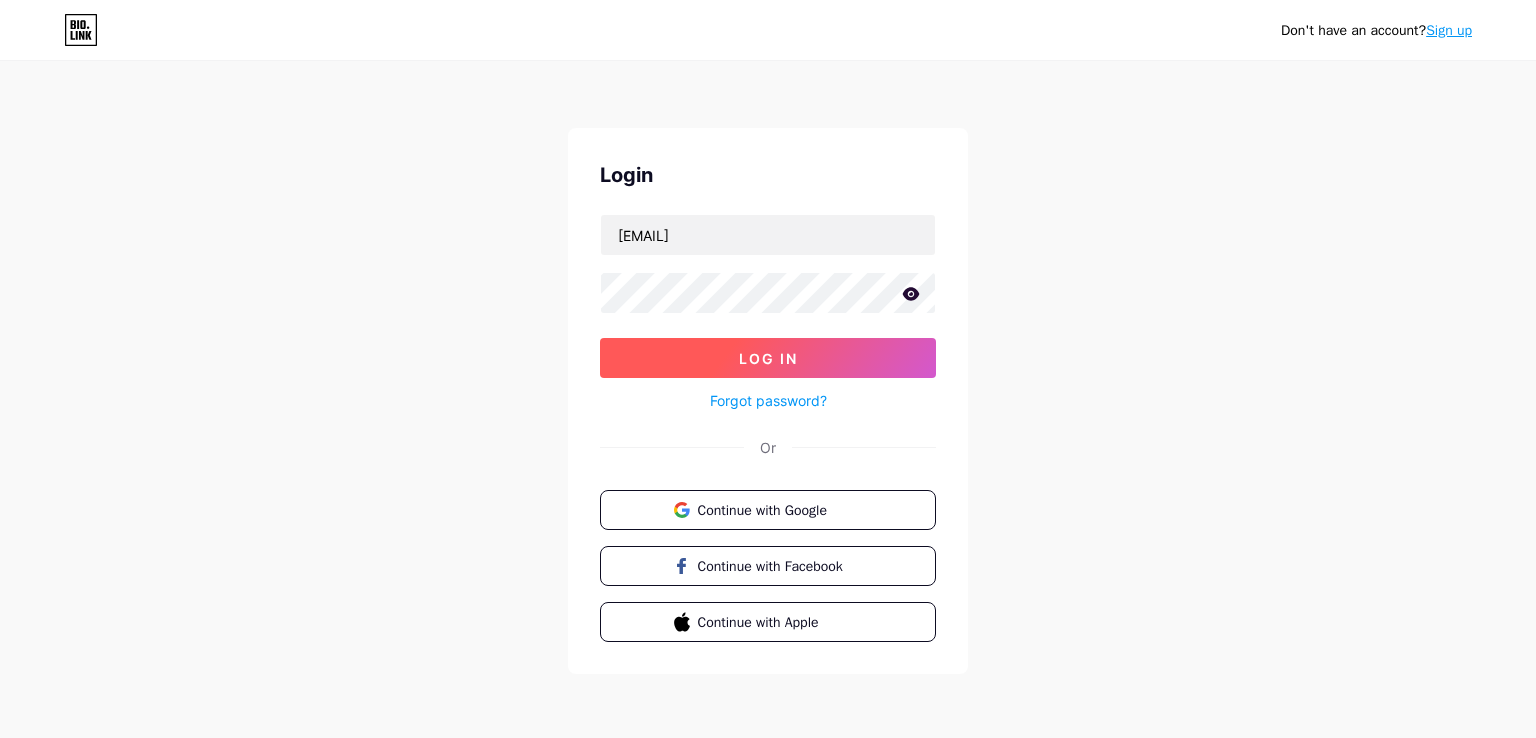 click on "Log In" at bounding box center (768, 358) 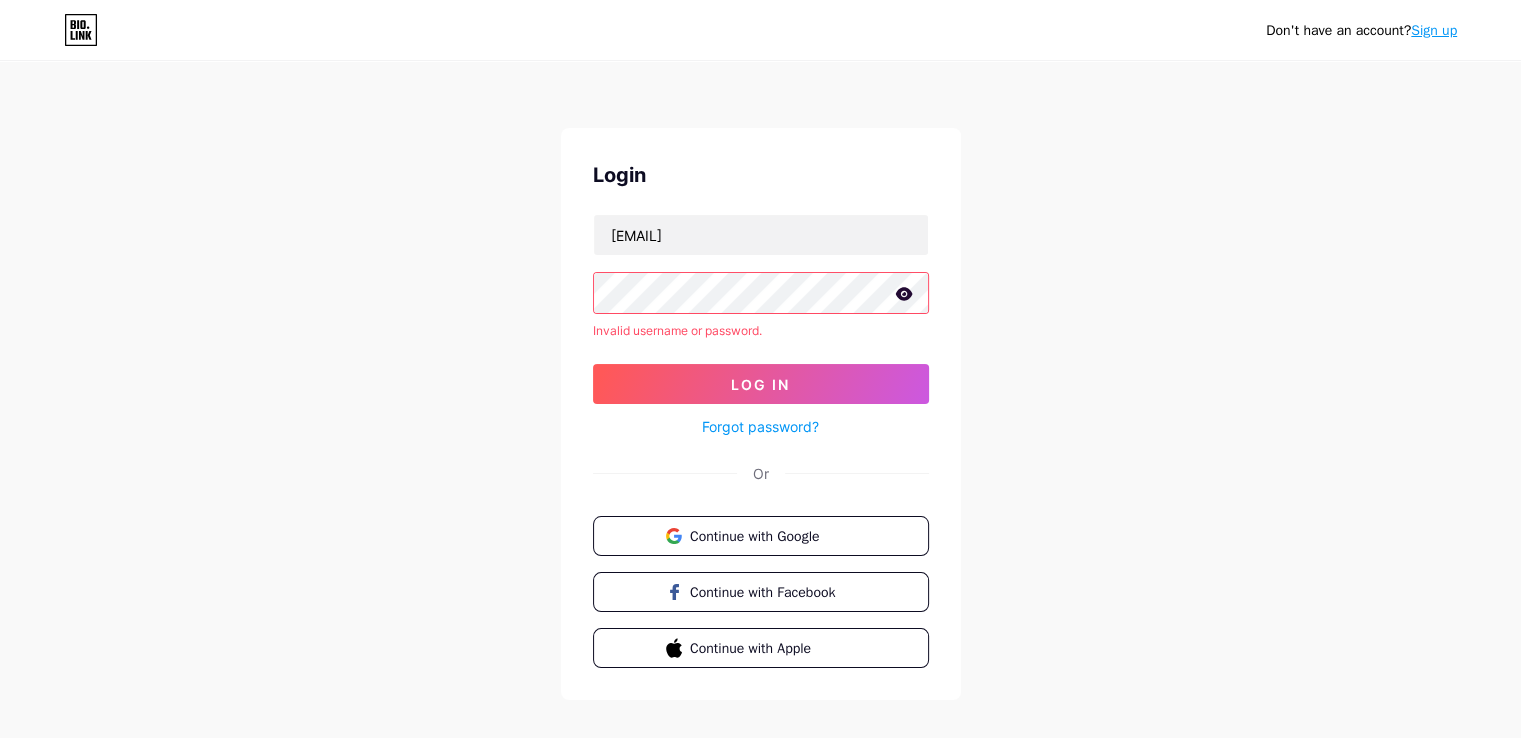 click on "Don't have an account?  Sign up   Login     HoangNMSE183745@fpt.edu.vn           Invalid username or password.     Log In
Forgot password?
Or       Continue with Google     Continue with Facebook
Continue with Apple" at bounding box center (760, 382) 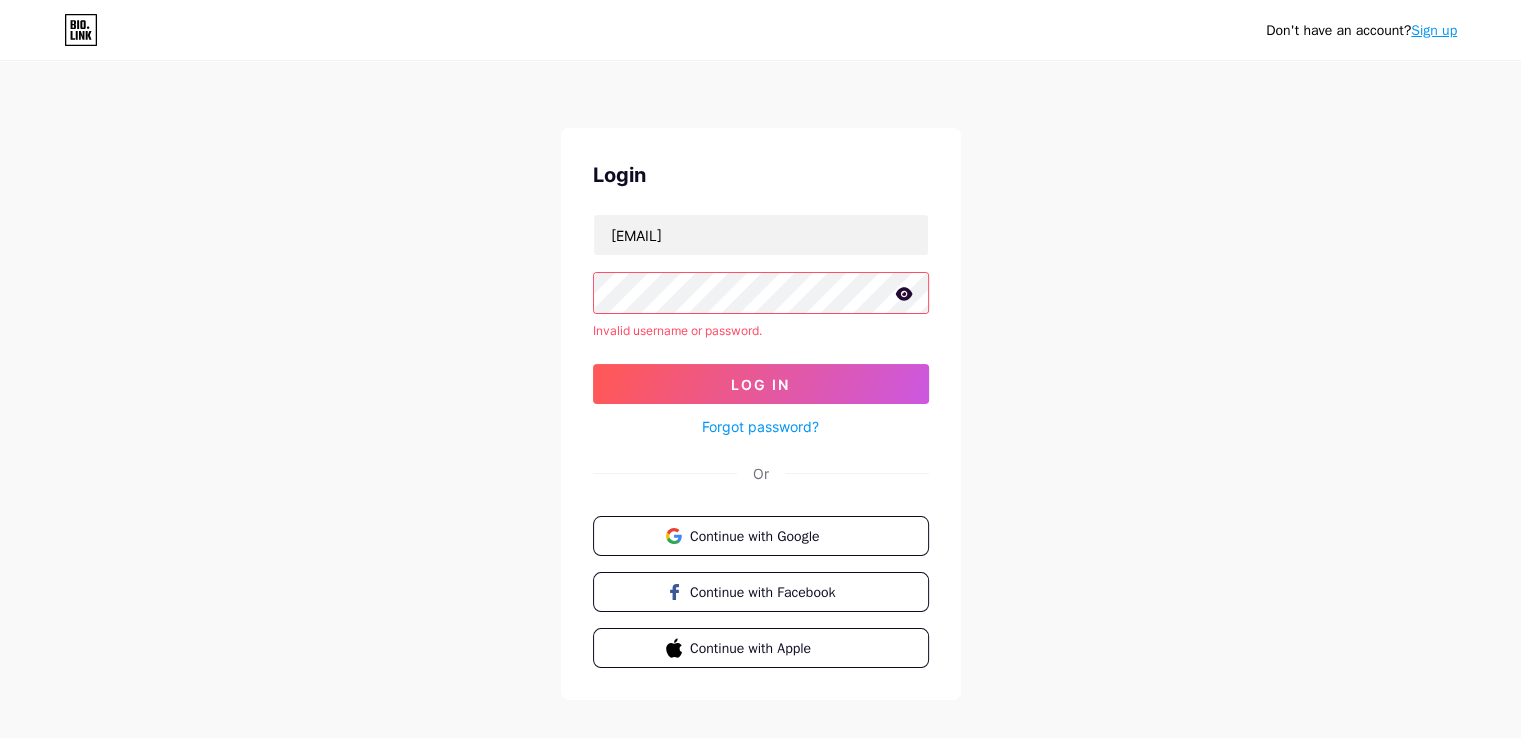 click on "Sign up" at bounding box center [1434, 30] 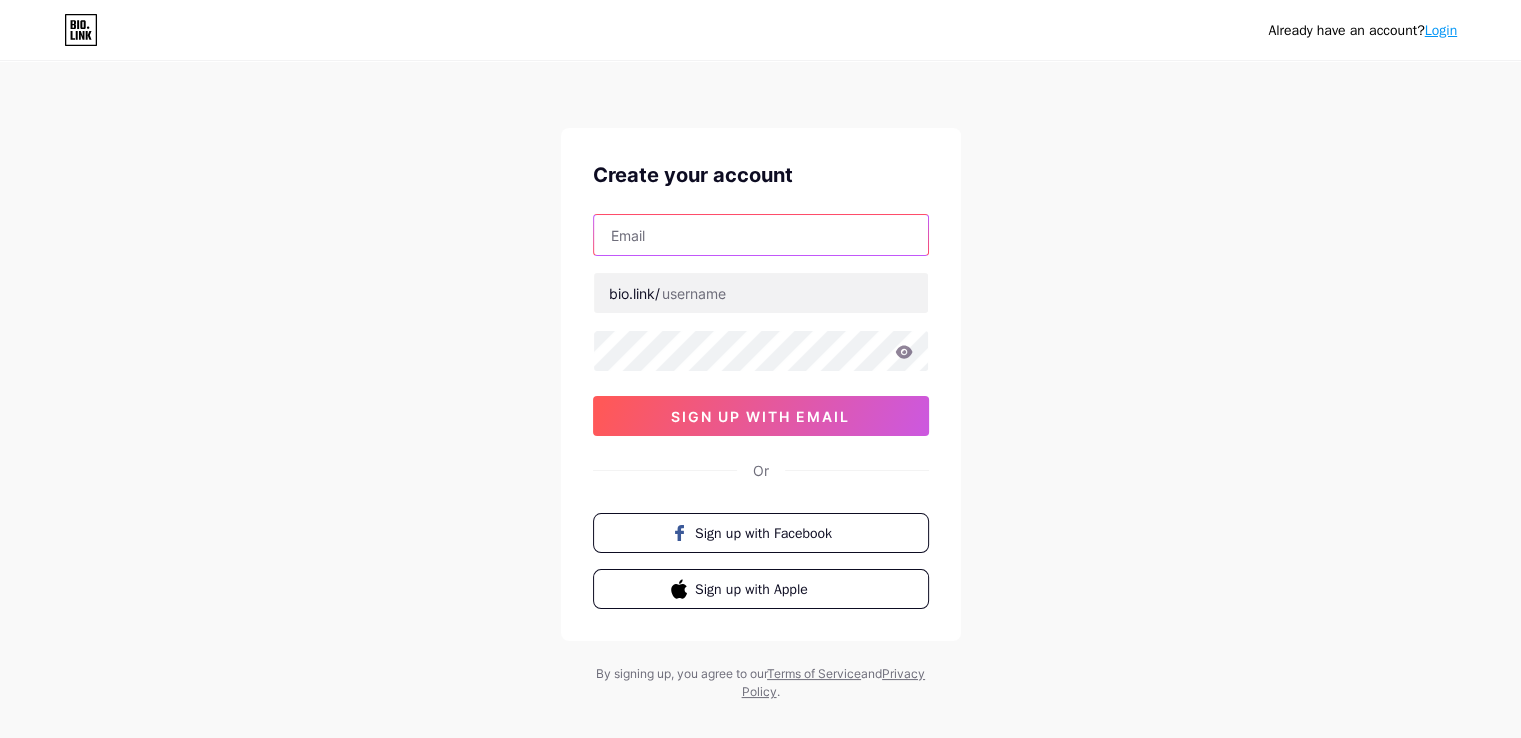 click at bounding box center (761, 235) 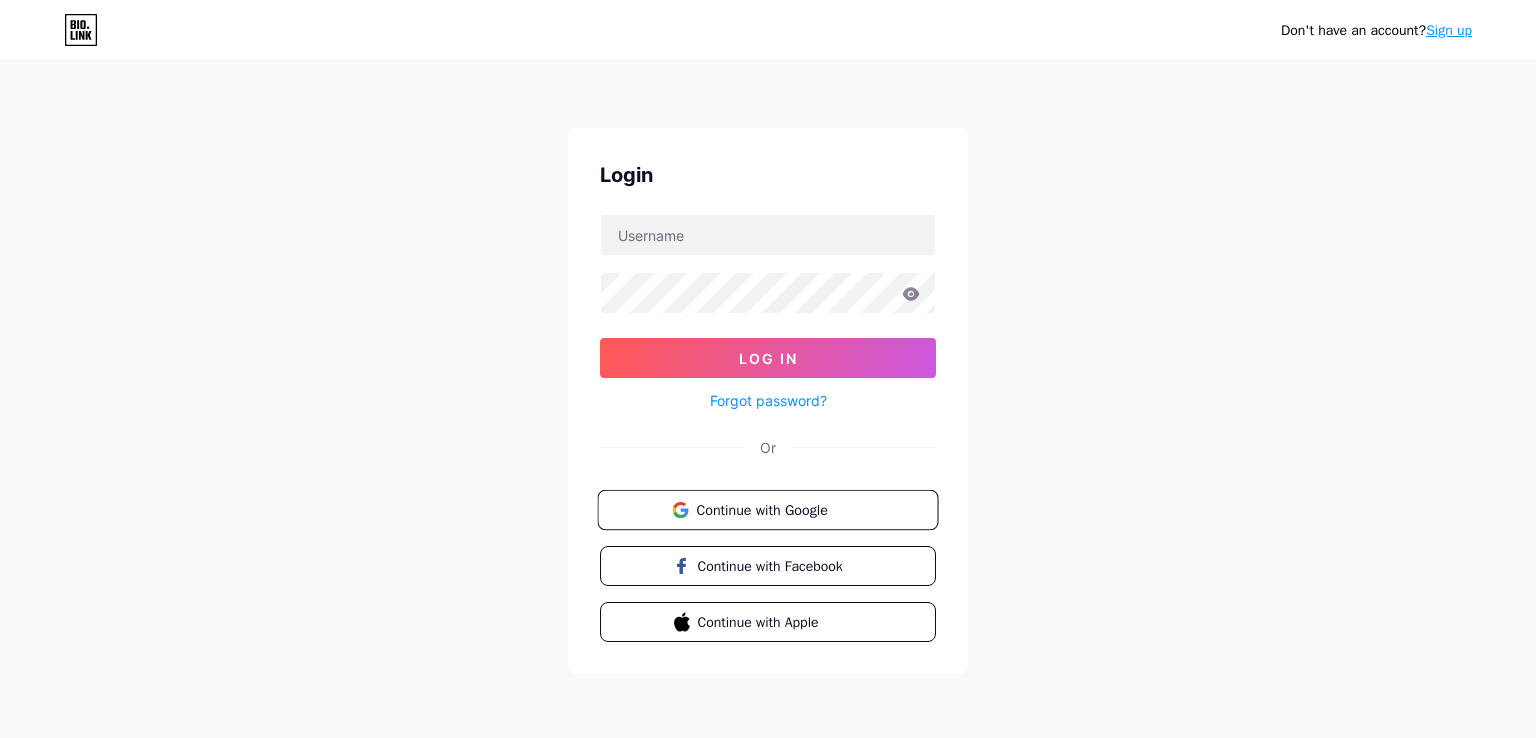 click on "Continue with Google" at bounding box center (779, 509) 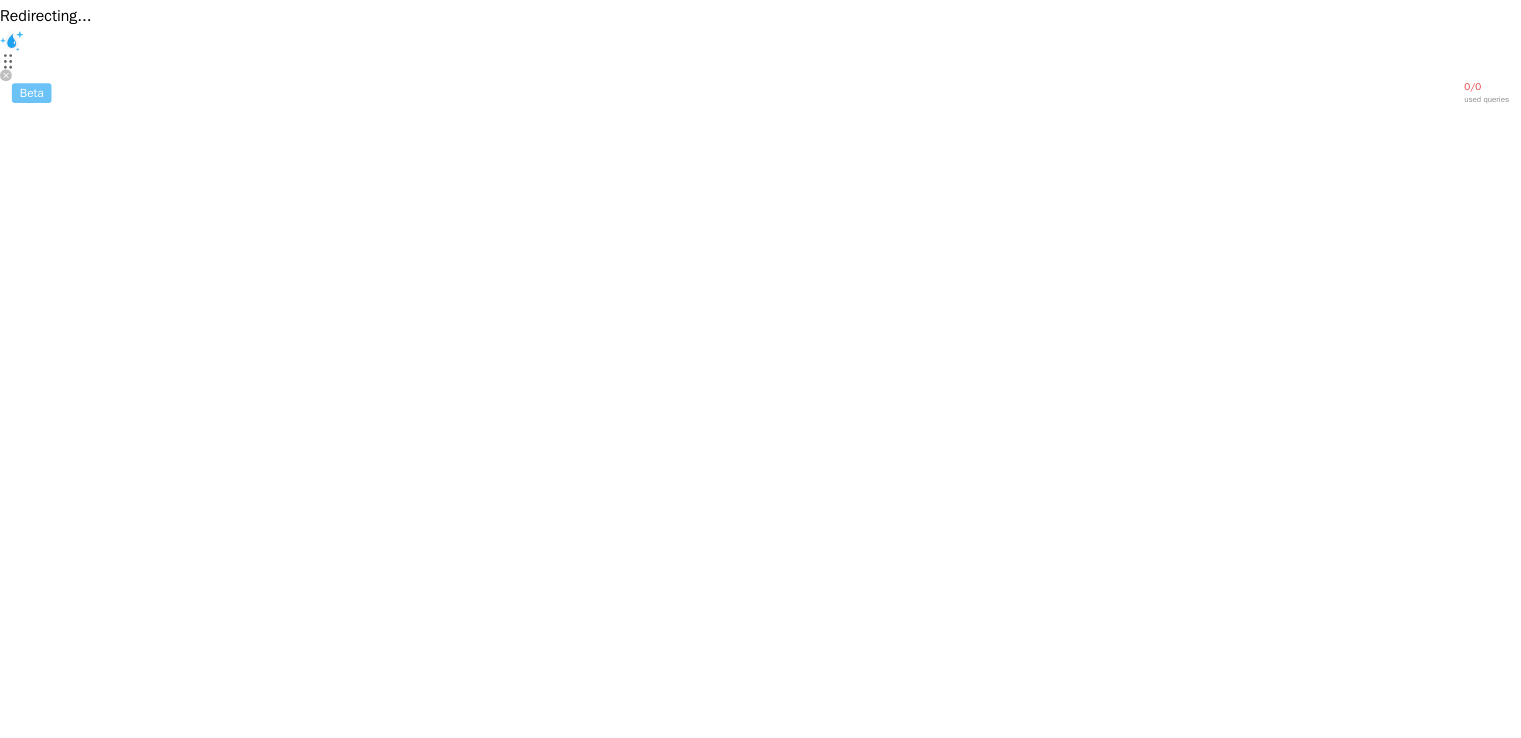 scroll, scrollTop: 0, scrollLeft: 0, axis: both 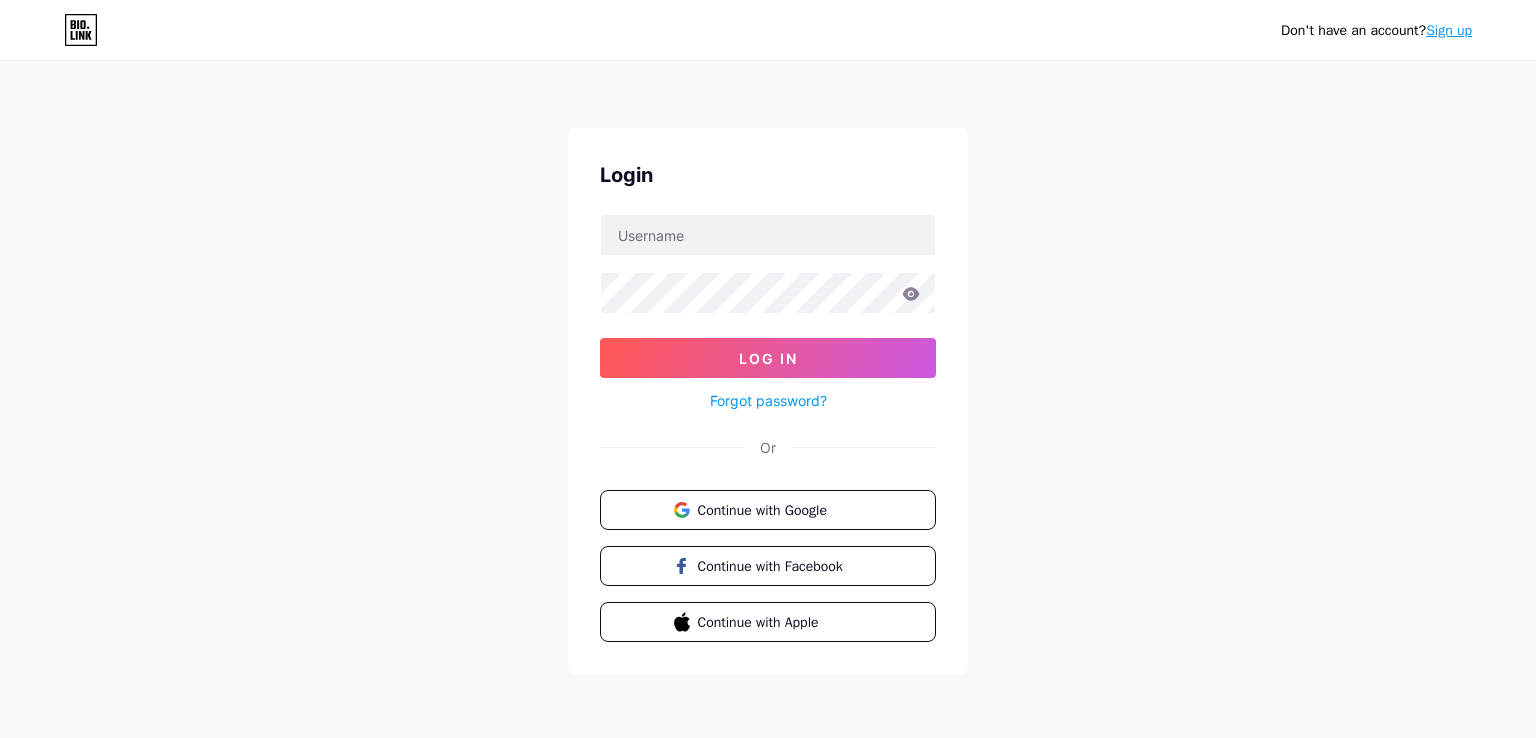 click on "Sign up" at bounding box center [1449, 30] 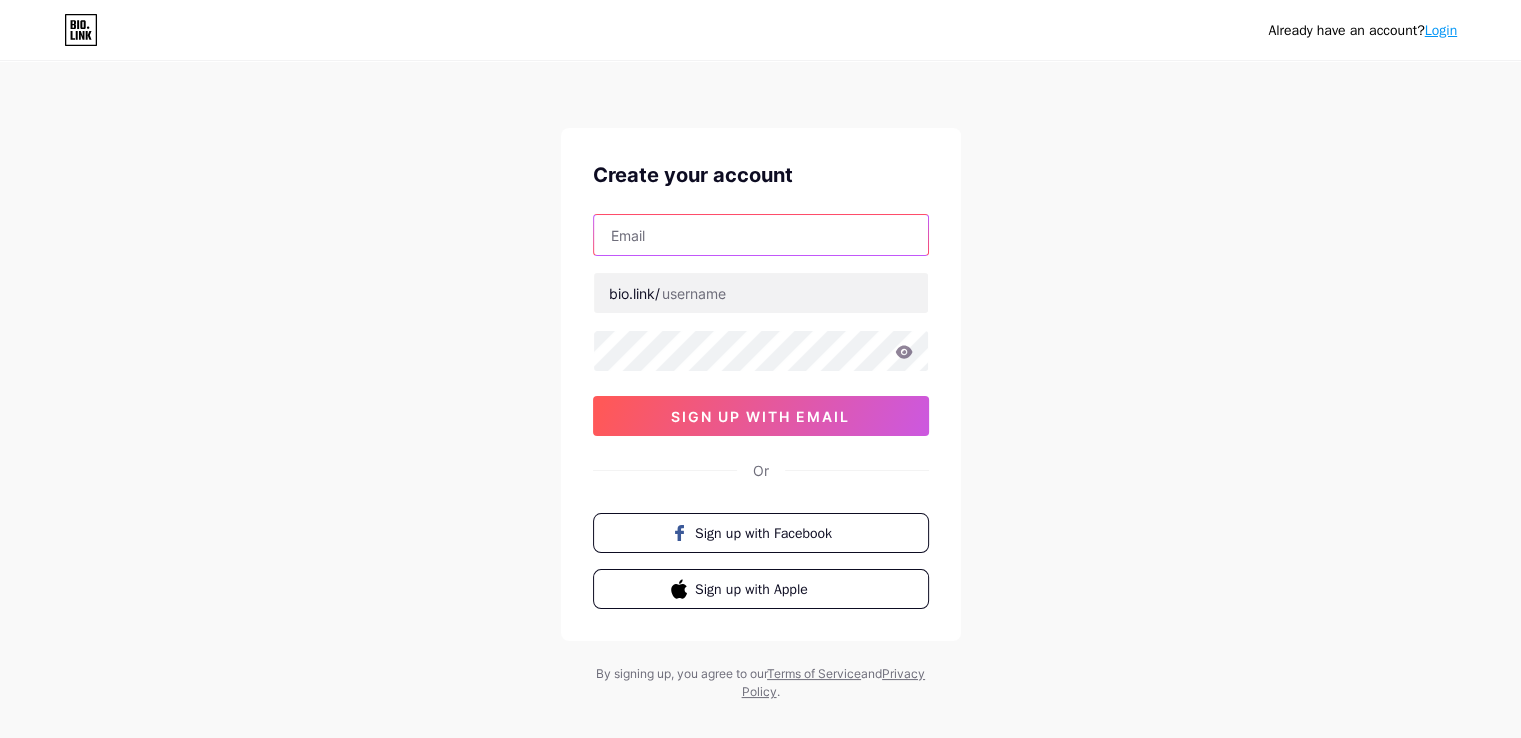 click at bounding box center (761, 235) 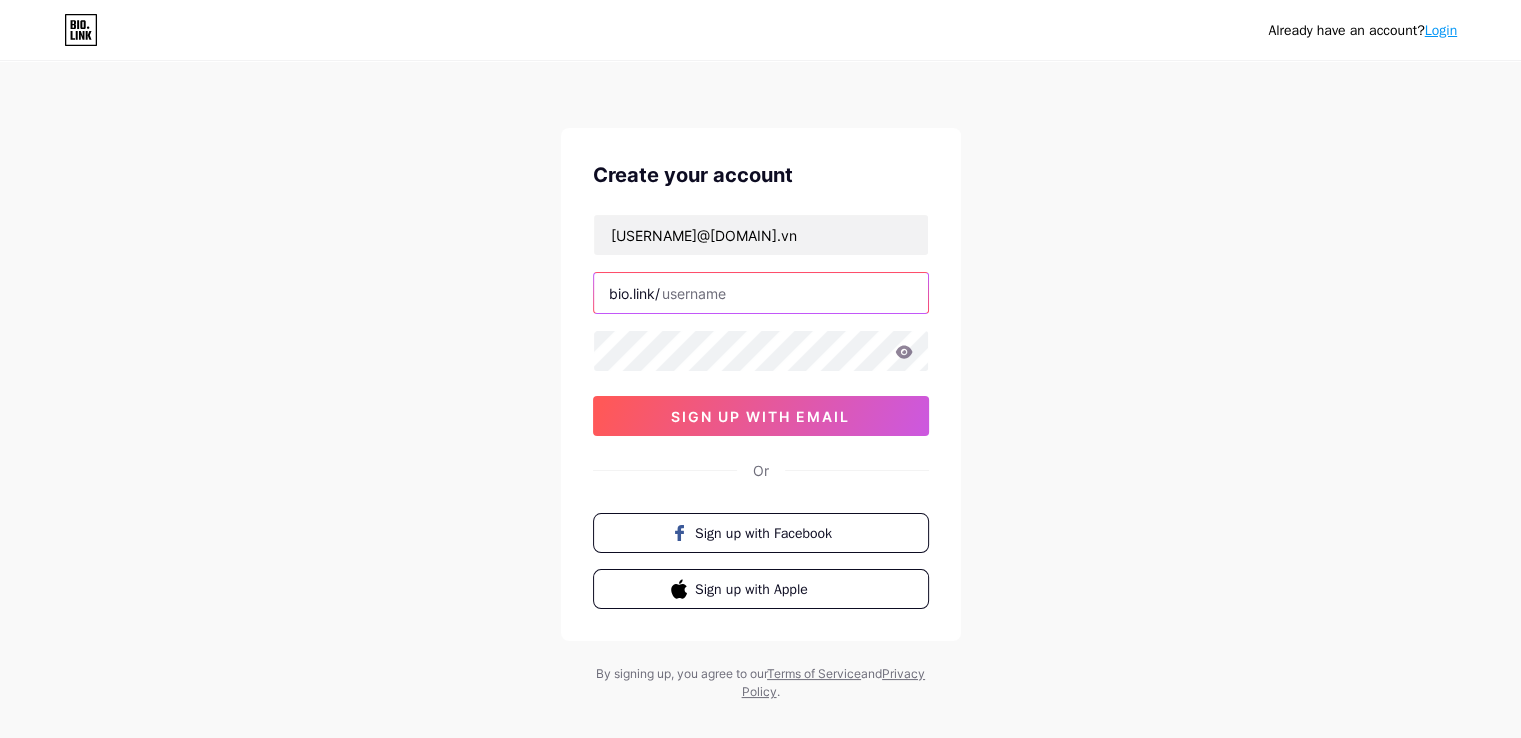 click at bounding box center [761, 293] 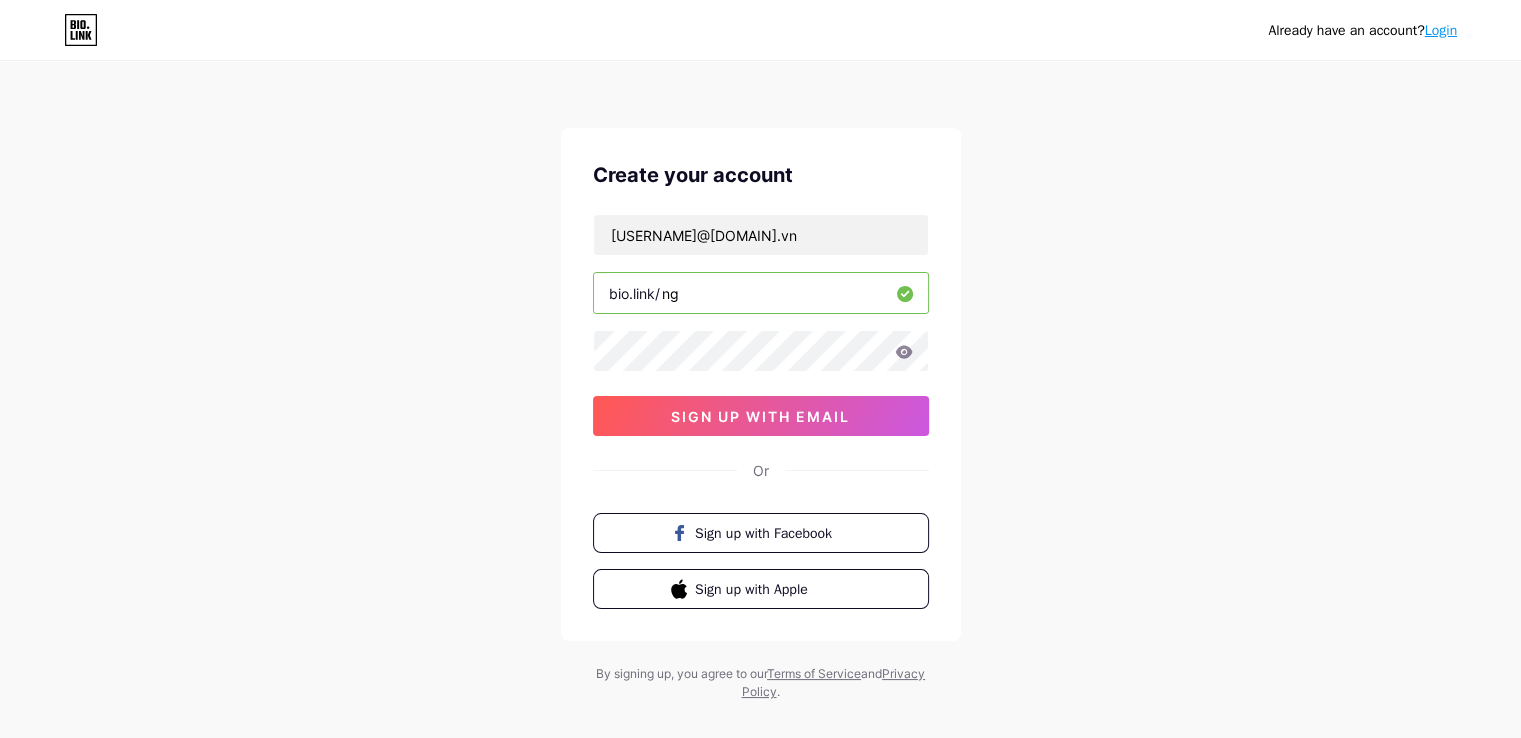type on "n" 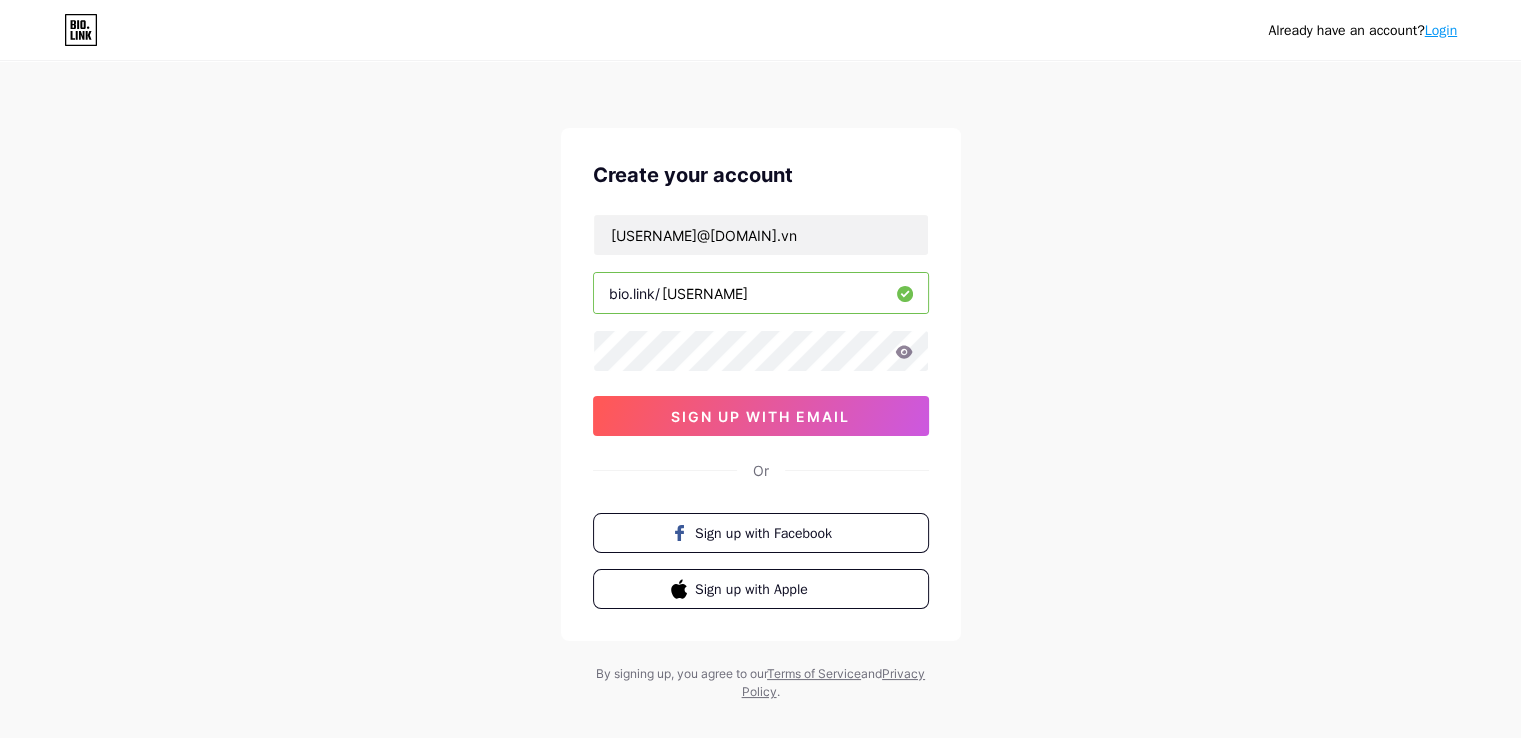 type on "nguyenminhhoang" 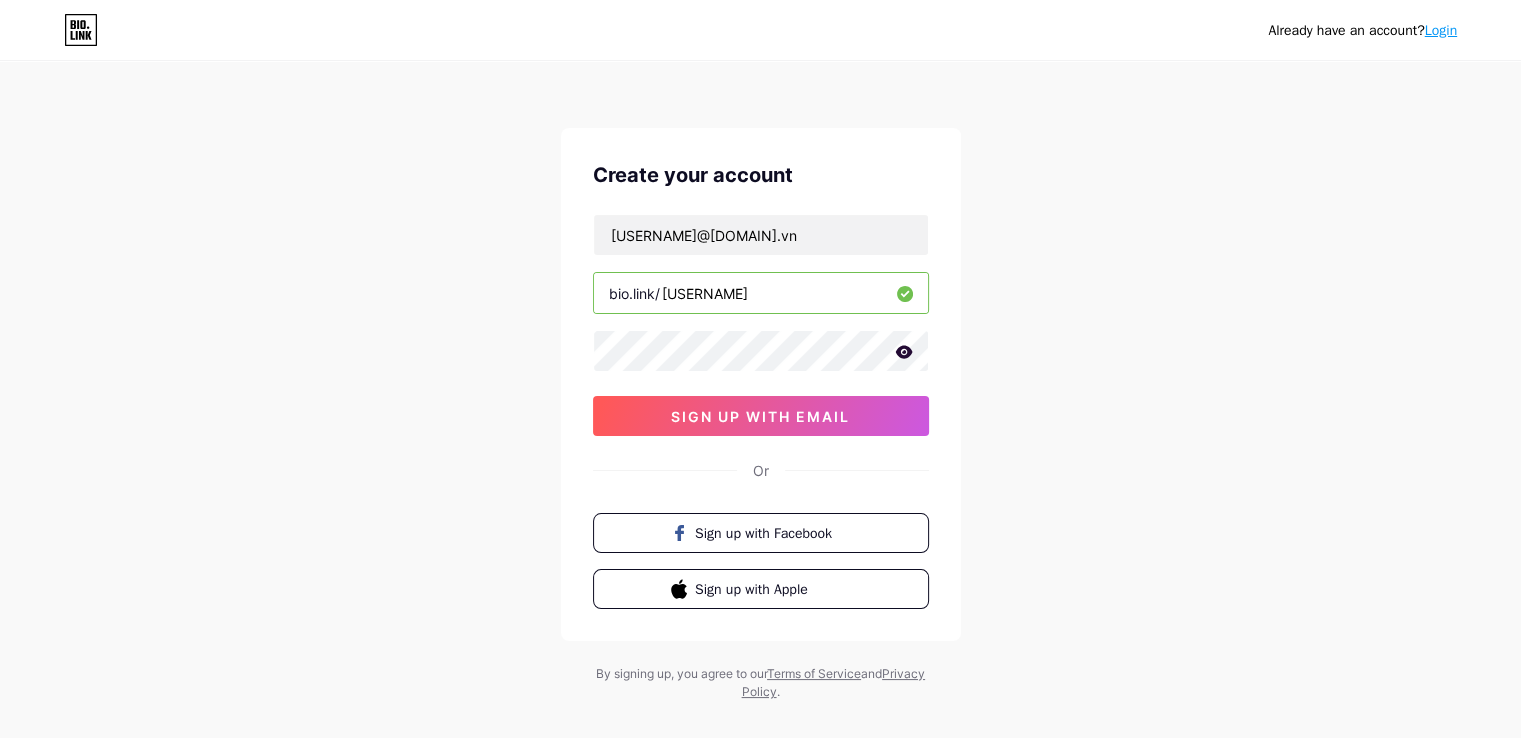 click 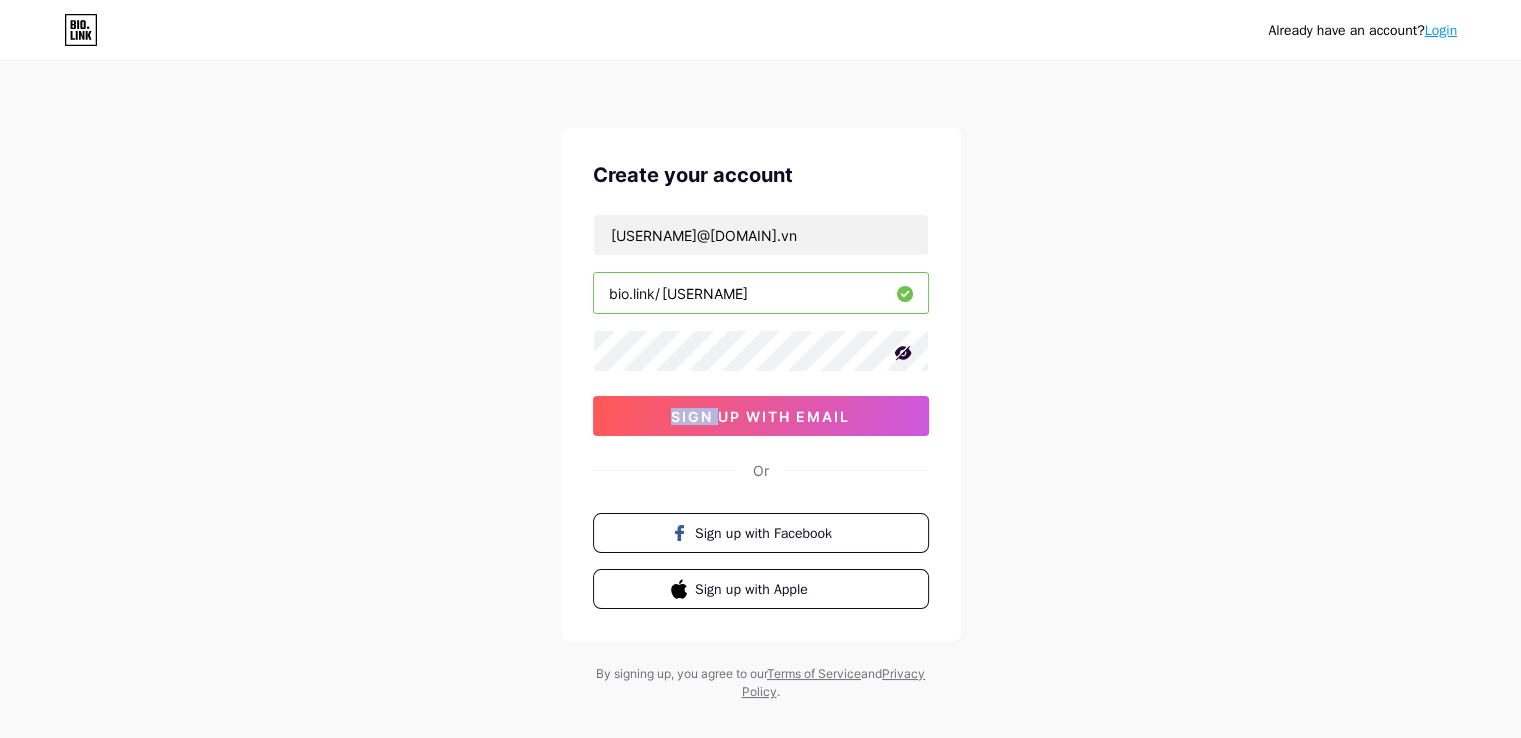 click 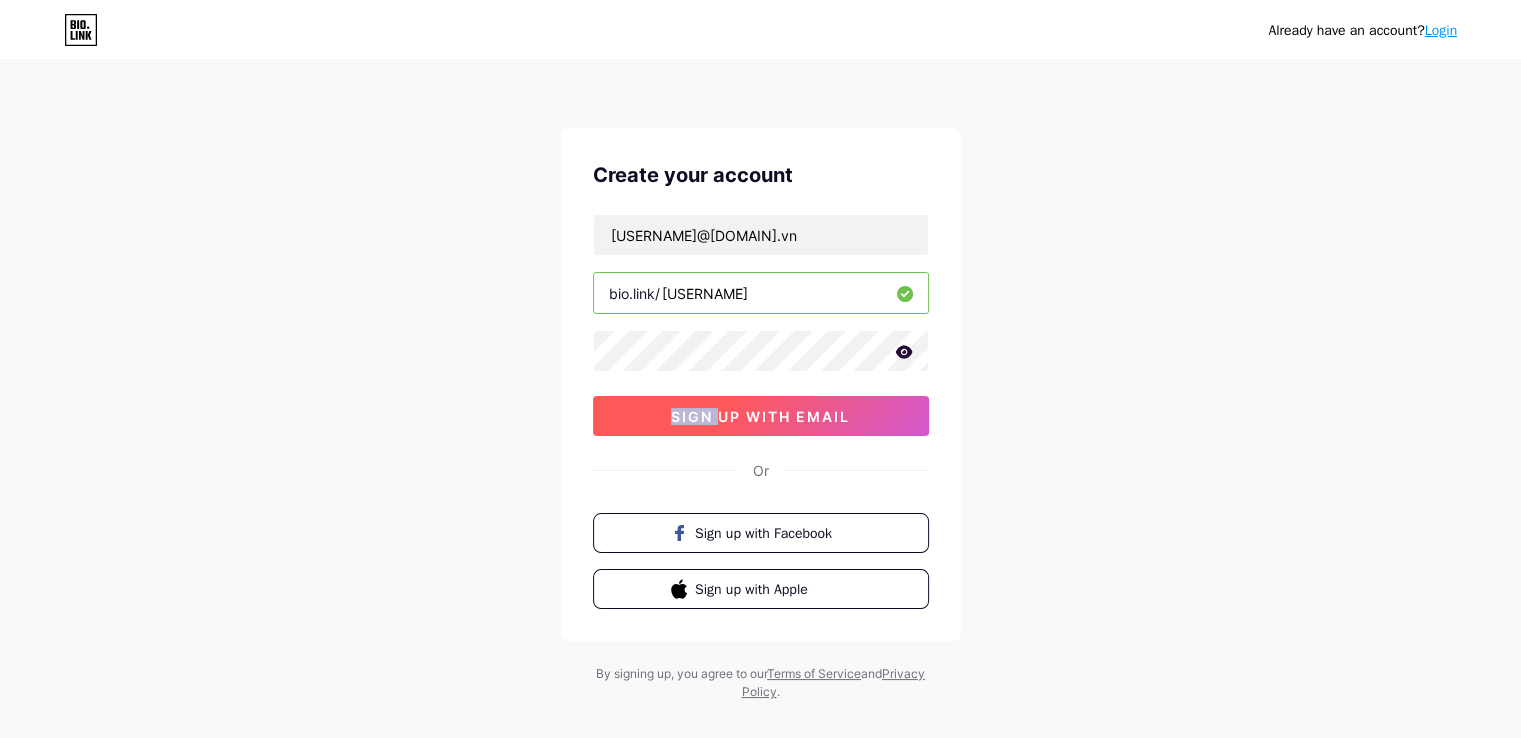 click on "sign up with email" at bounding box center (761, 416) 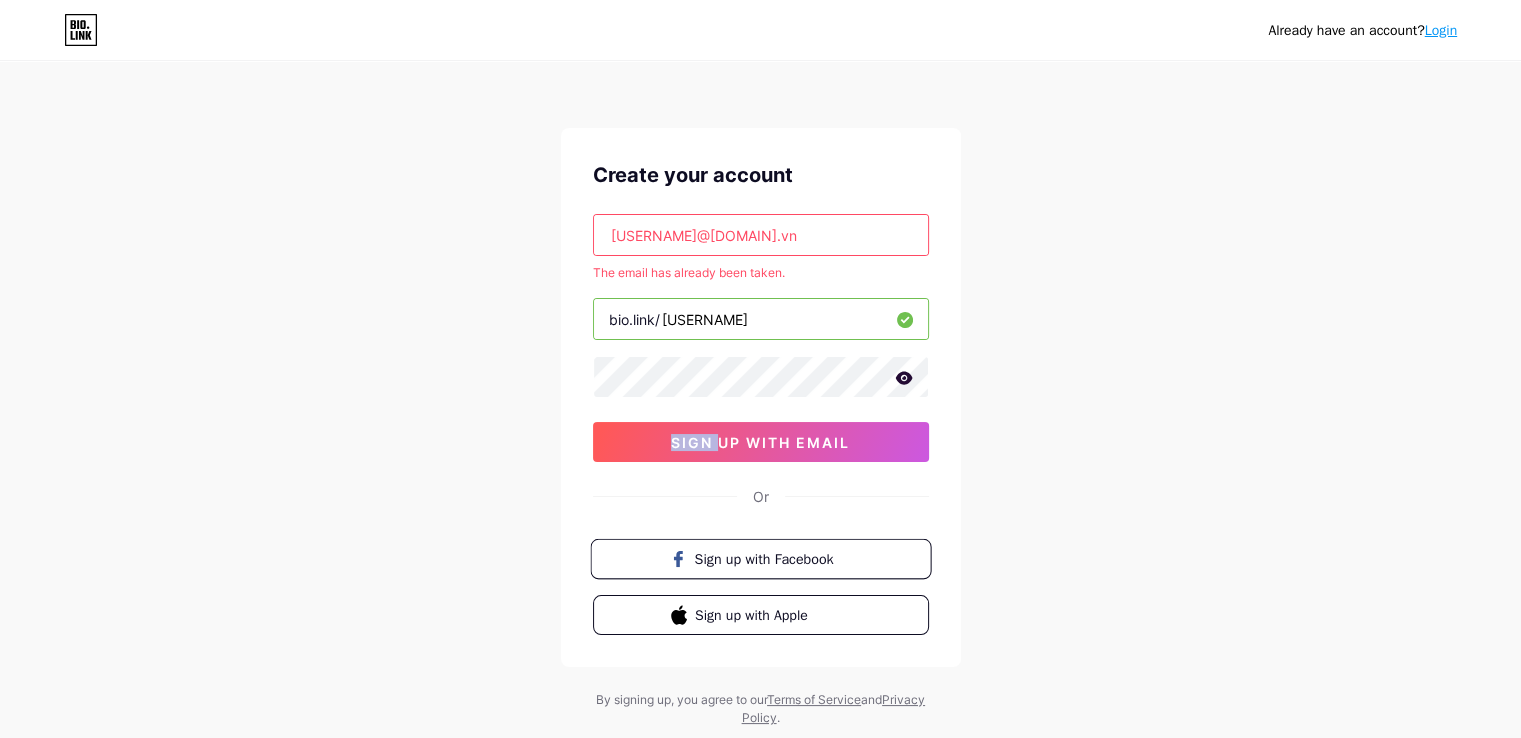 click on "Sign up with Facebook" at bounding box center (772, 558) 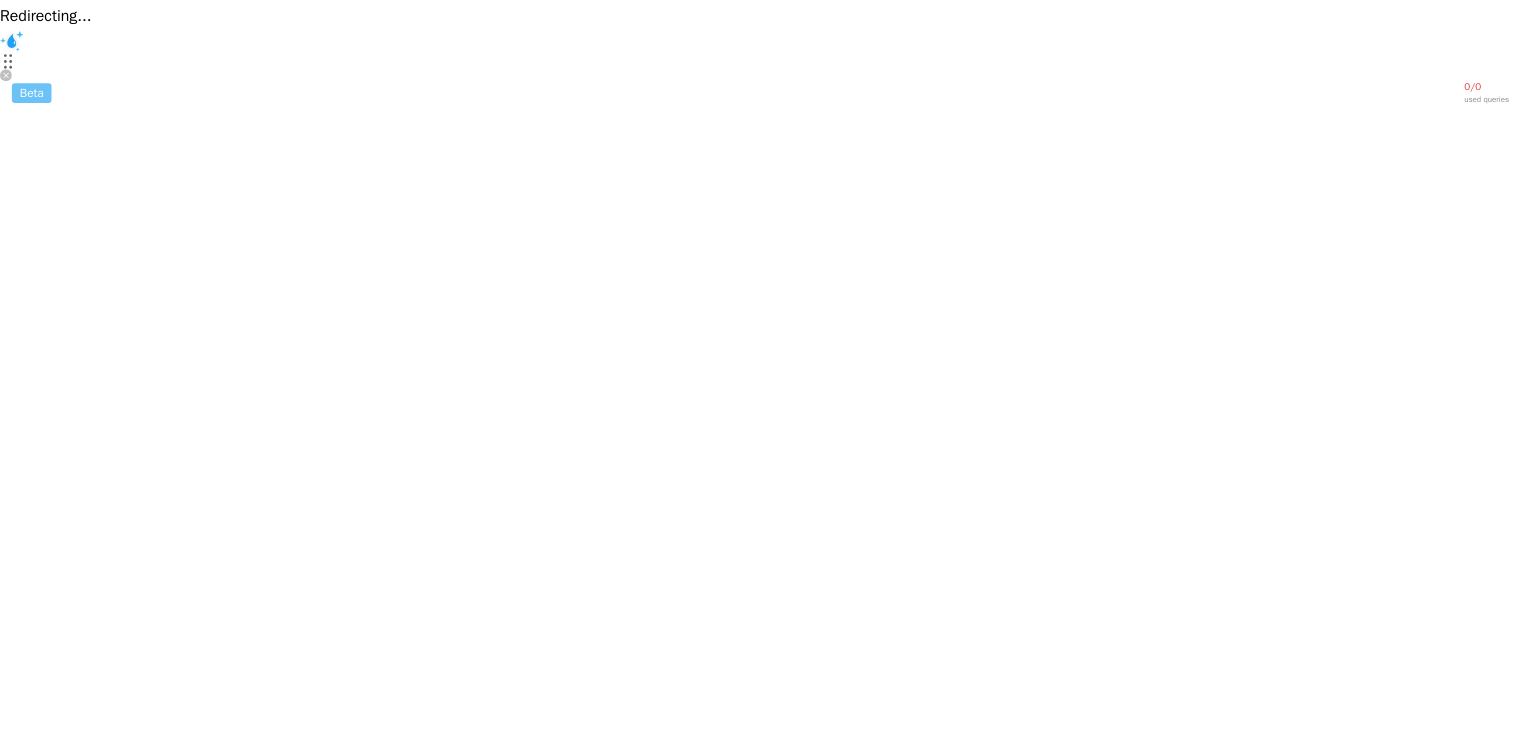 scroll, scrollTop: 0, scrollLeft: 0, axis: both 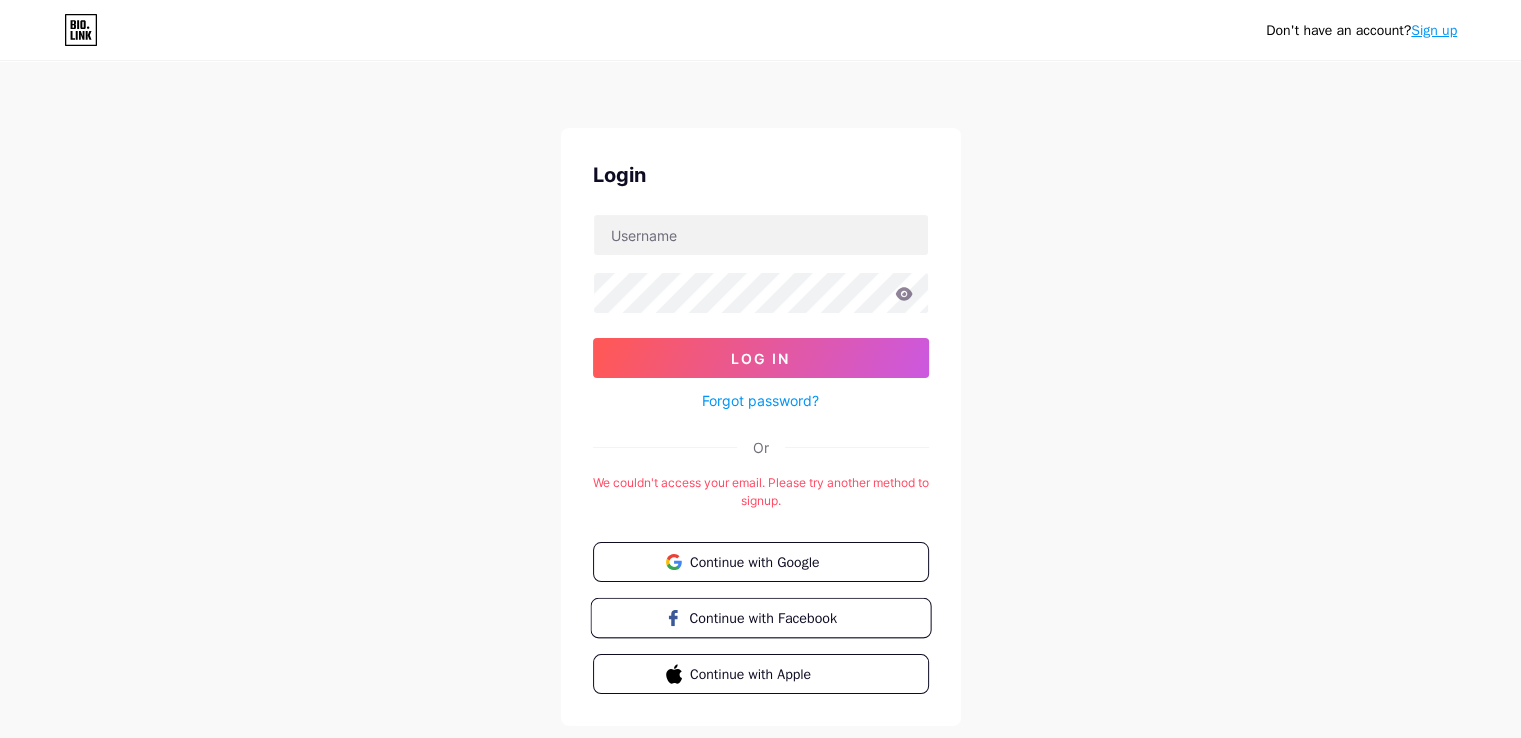 click on "Continue with Facebook" at bounding box center (772, 617) 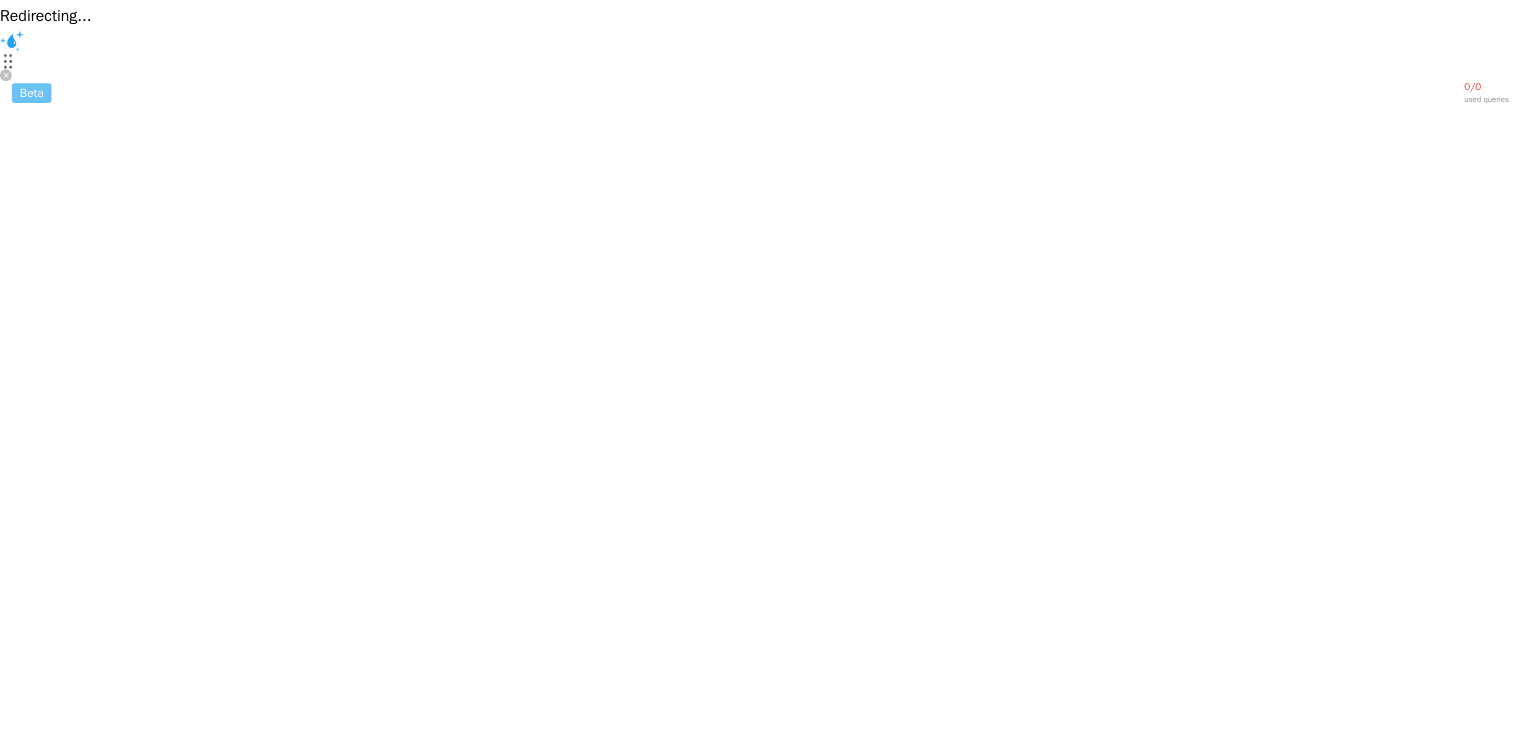 scroll, scrollTop: 0, scrollLeft: 0, axis: both 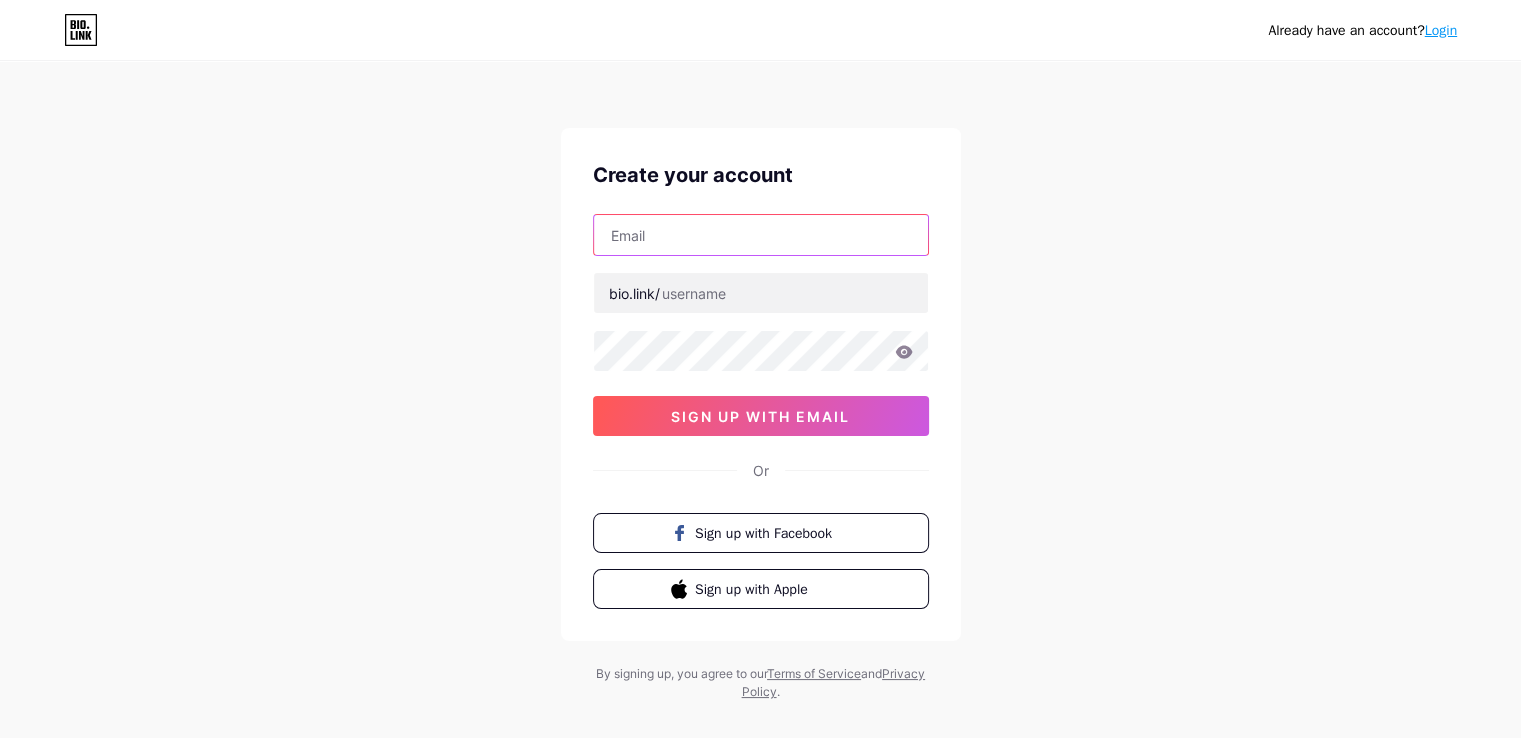 click at bounding box center (761, 235) 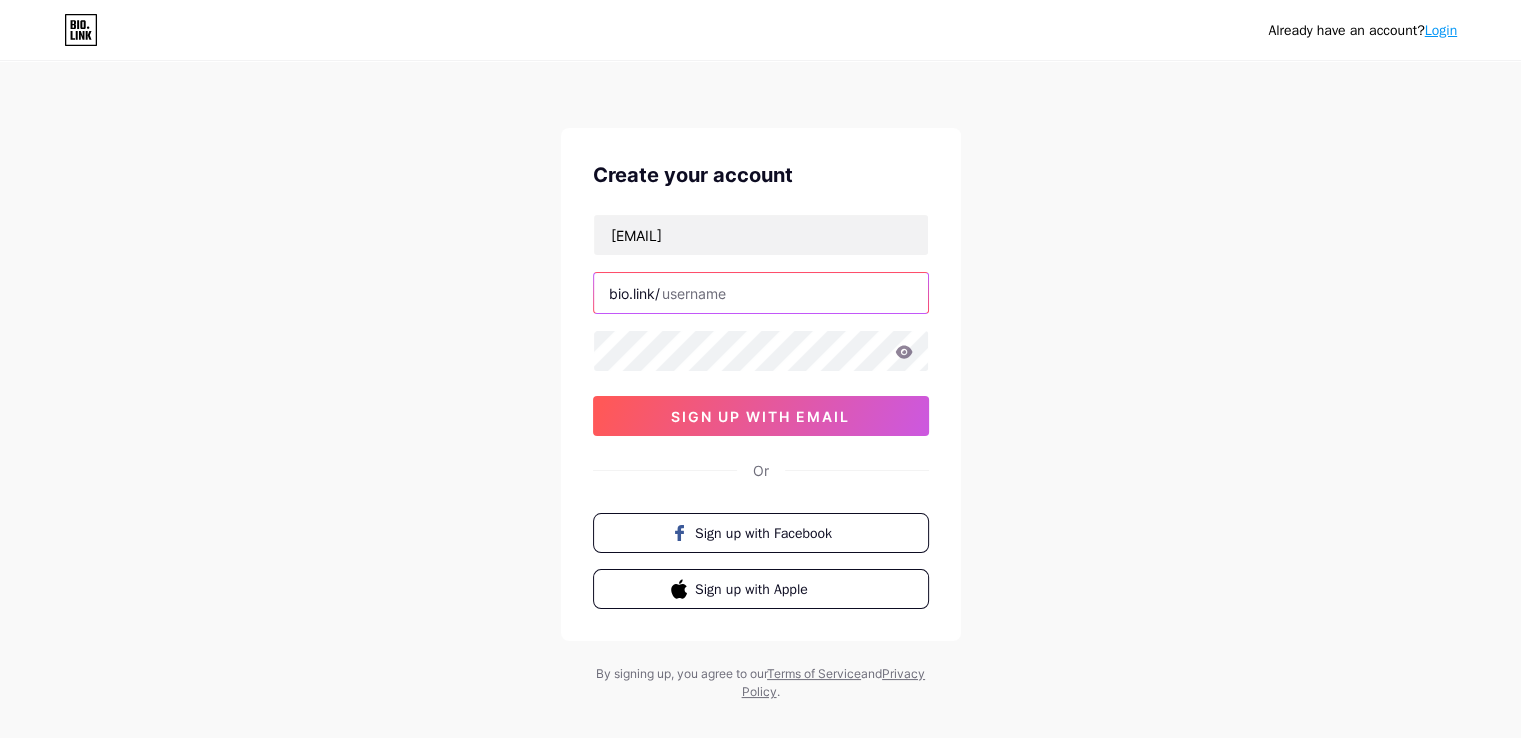 click at bounding box center [761, 293] 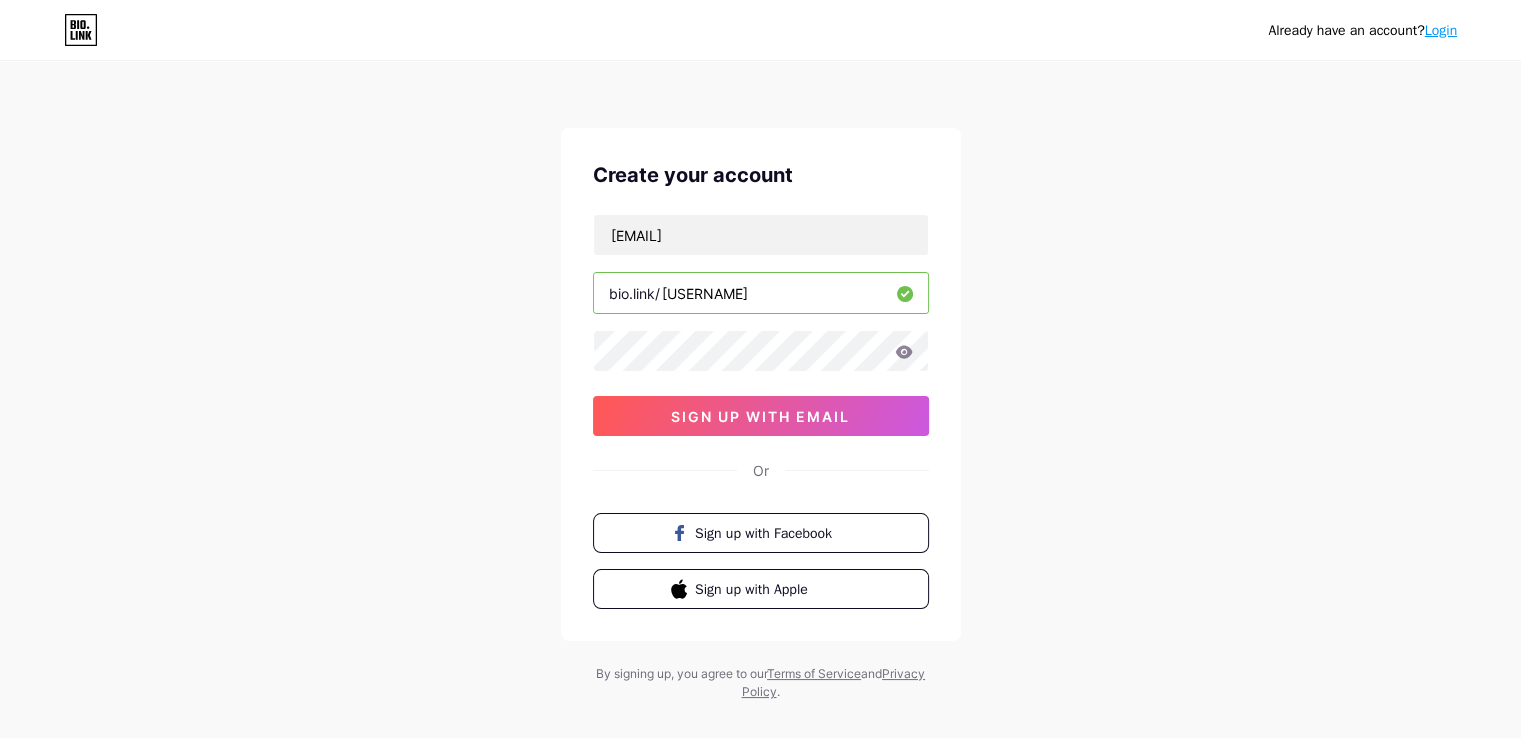 type on "[USERNAME]" 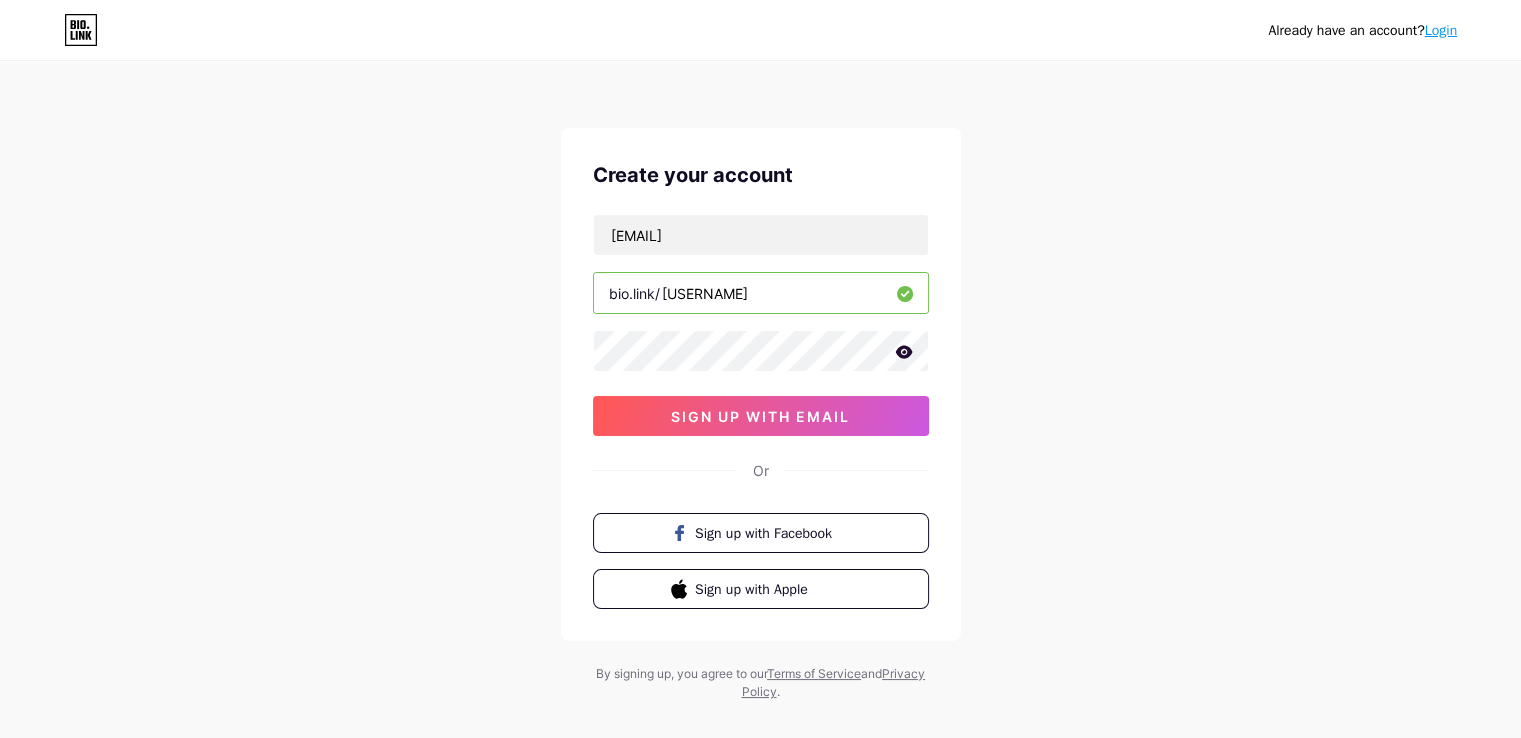 click 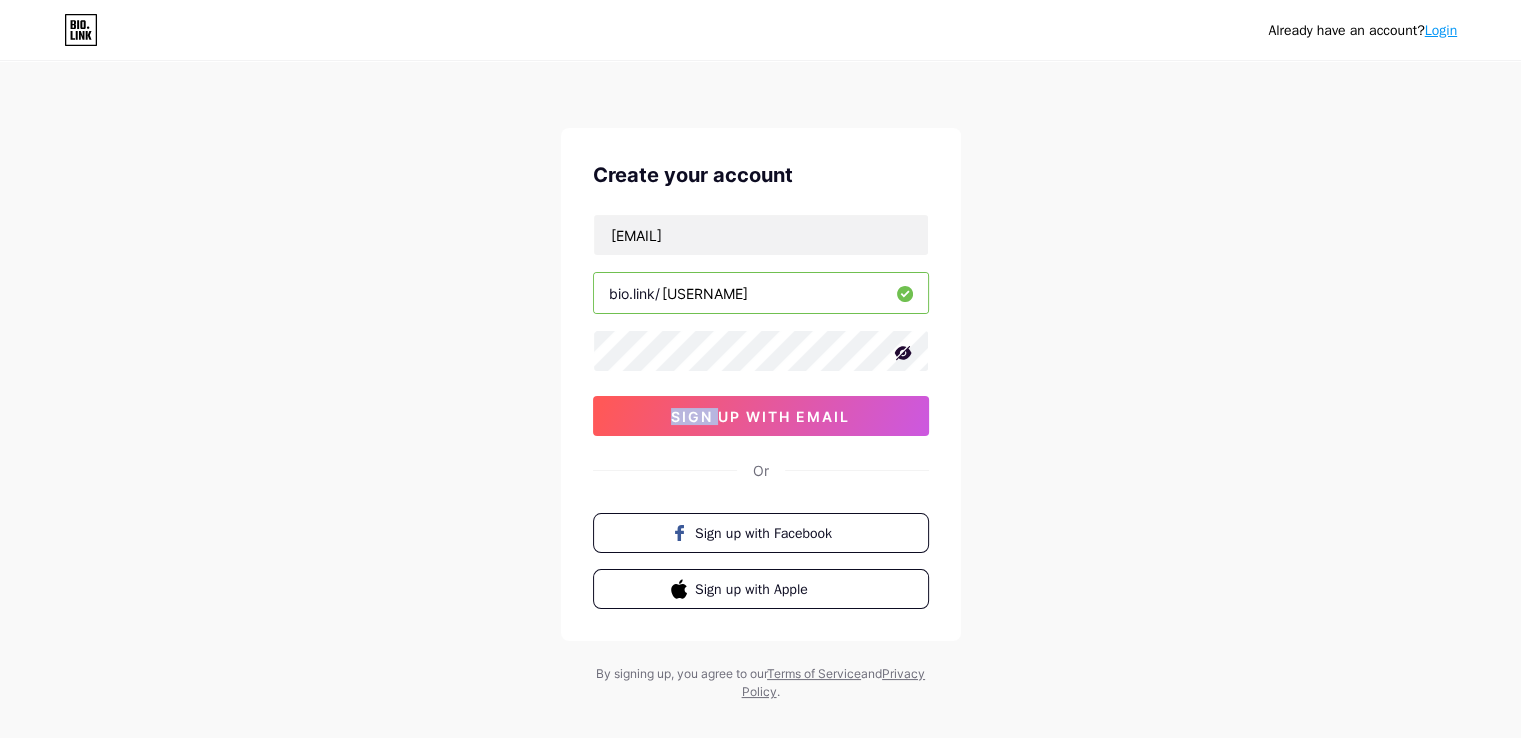 click 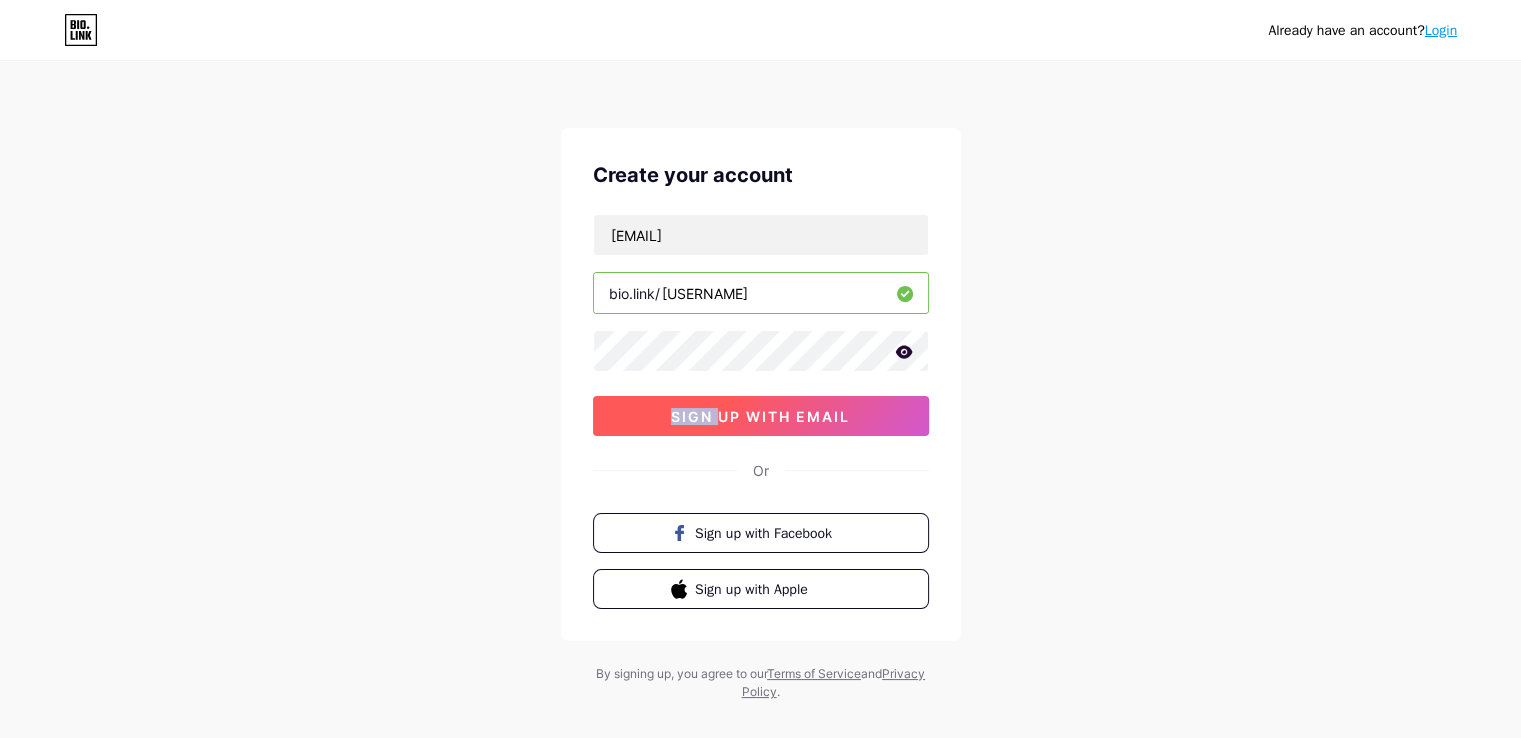 click on "sign up with email" at bounding box center [761, 416] 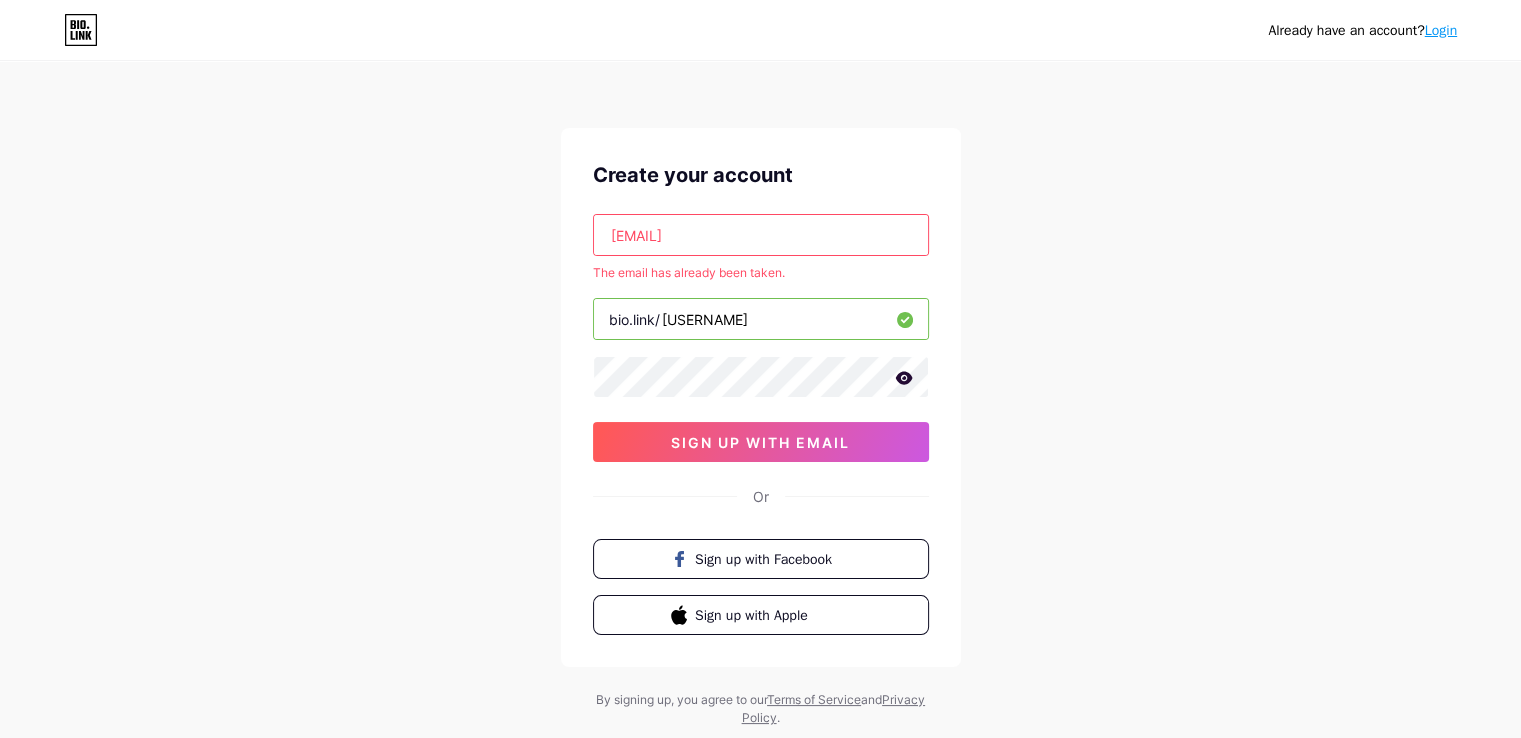 click on "[EMAIL]" at bounding box center [761, 235] 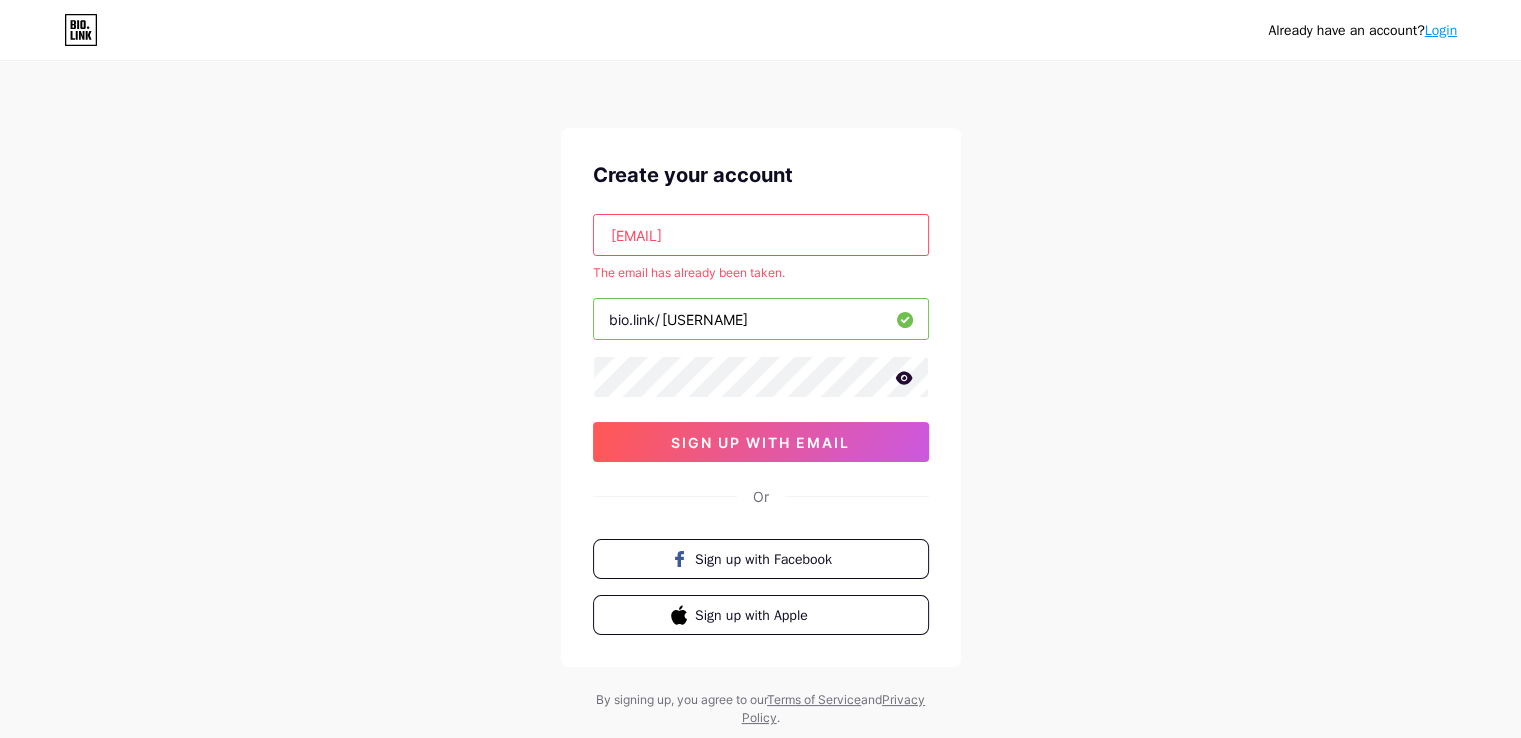 drag, startPoint x: 836, startPoint y: 235, endPoint x: 573, endPoint y: 246, distance: 263.22995 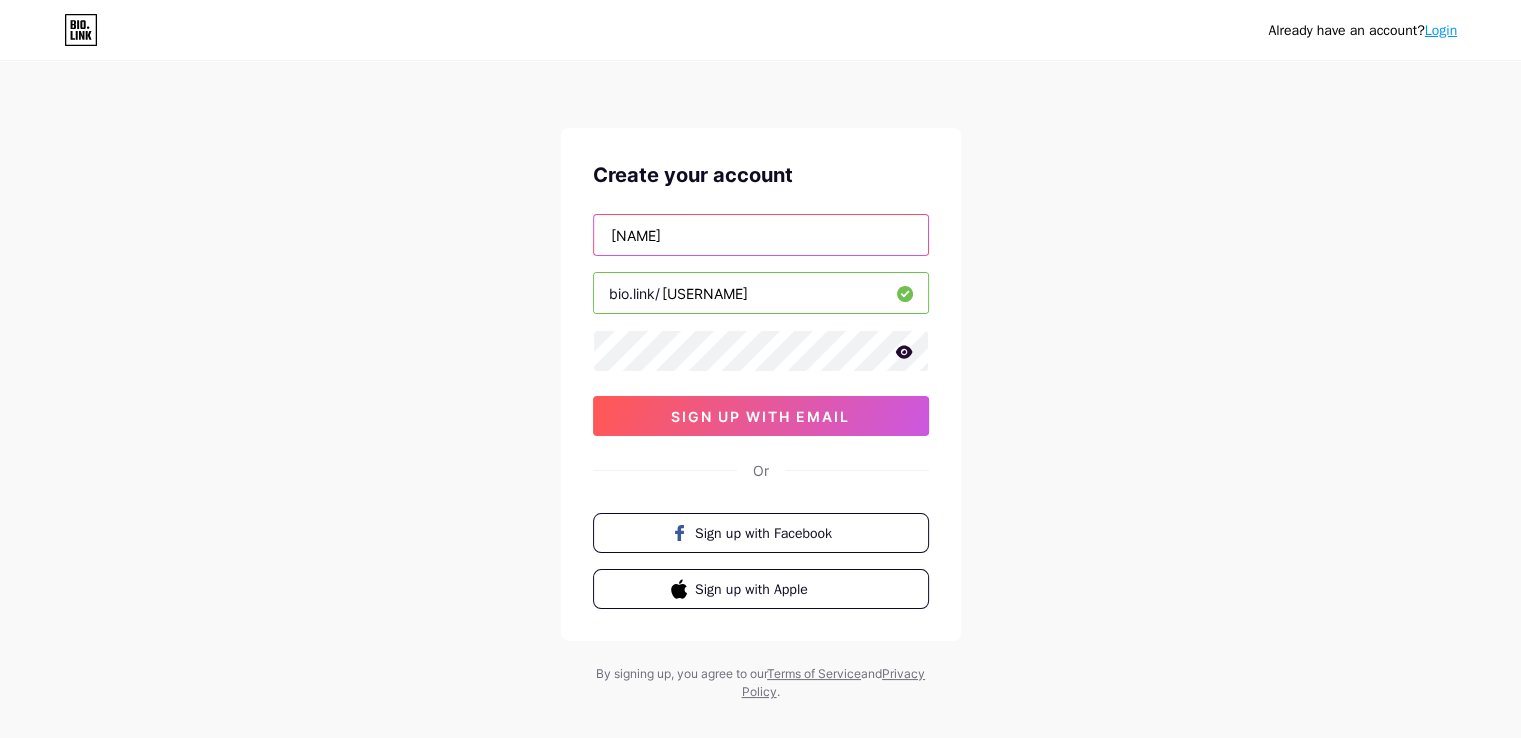 type on "[EMAIL]" 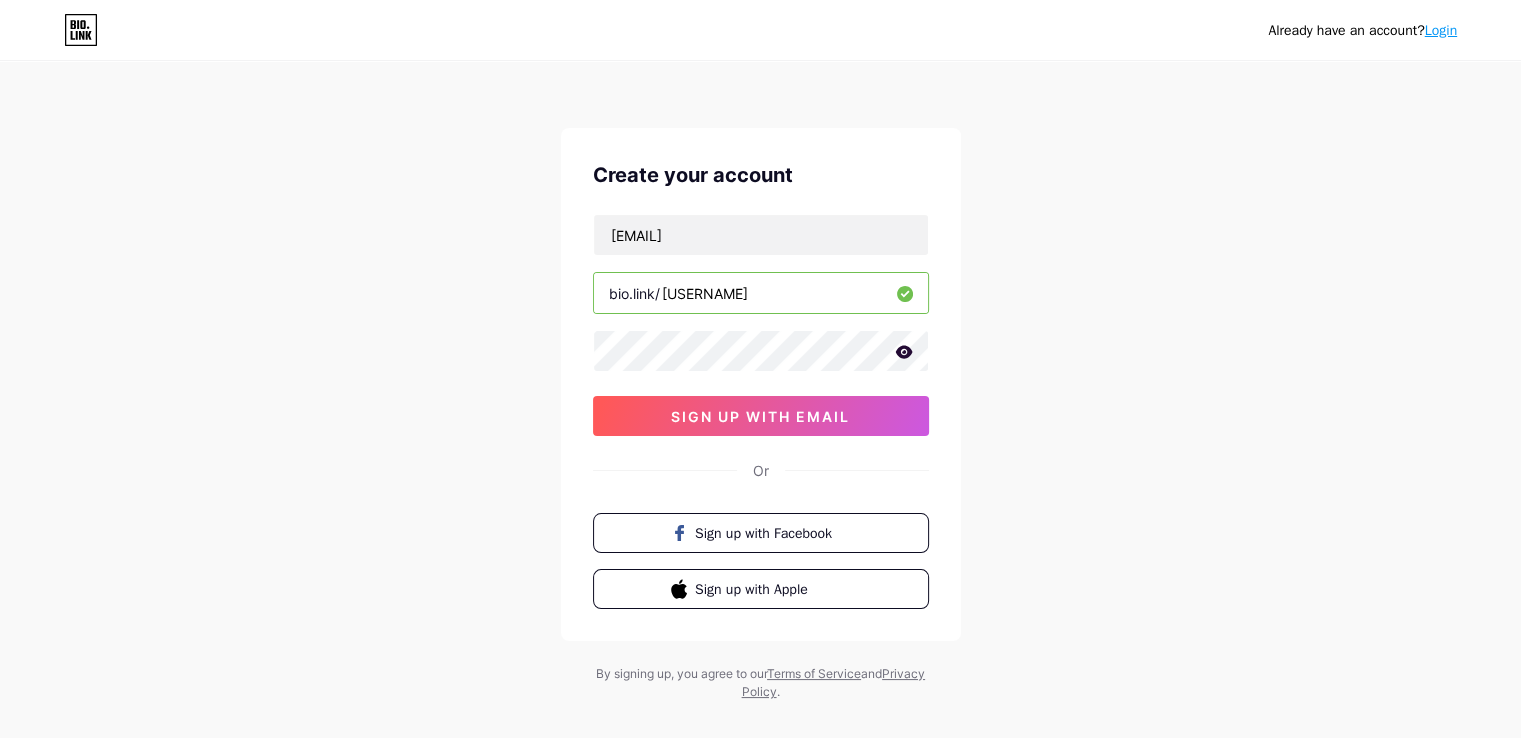 click 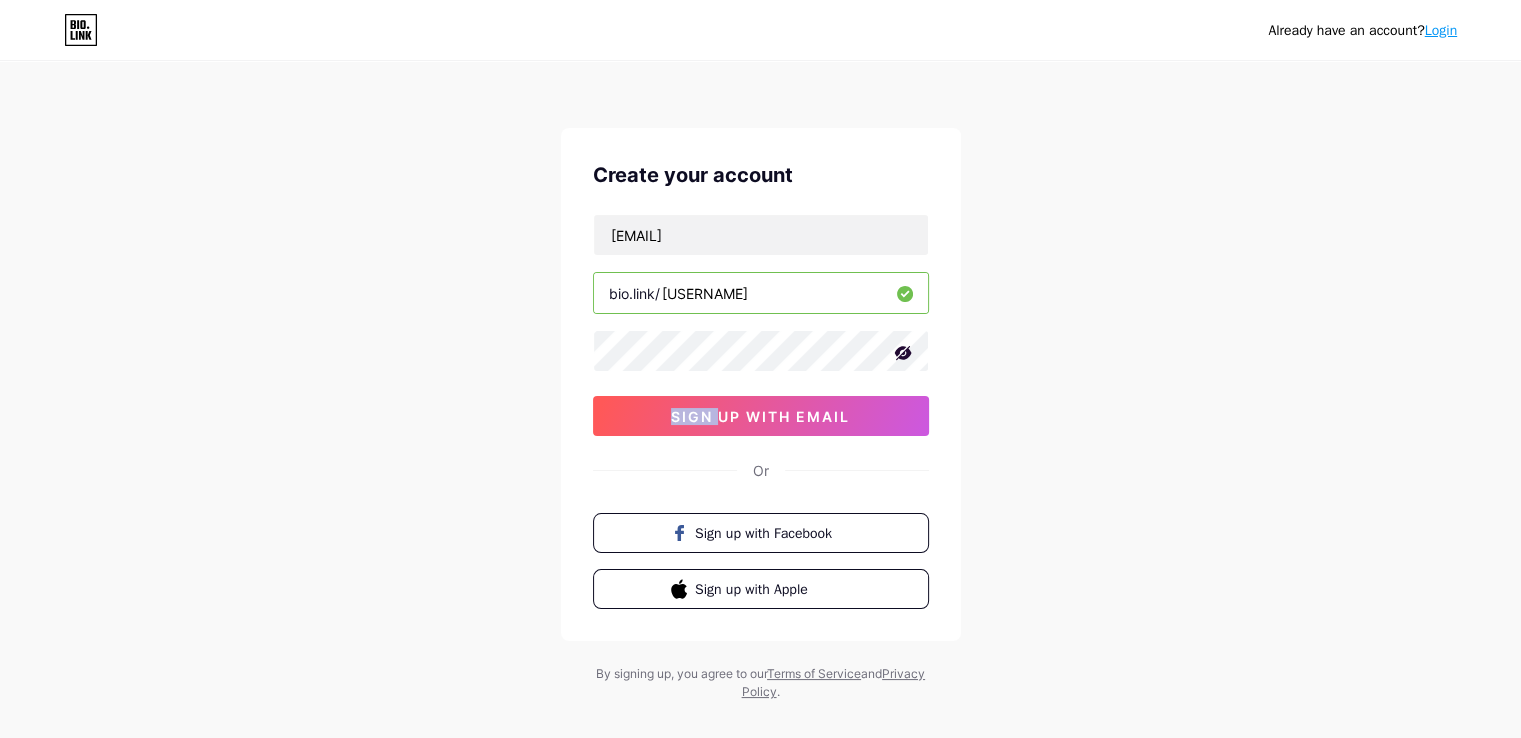 click 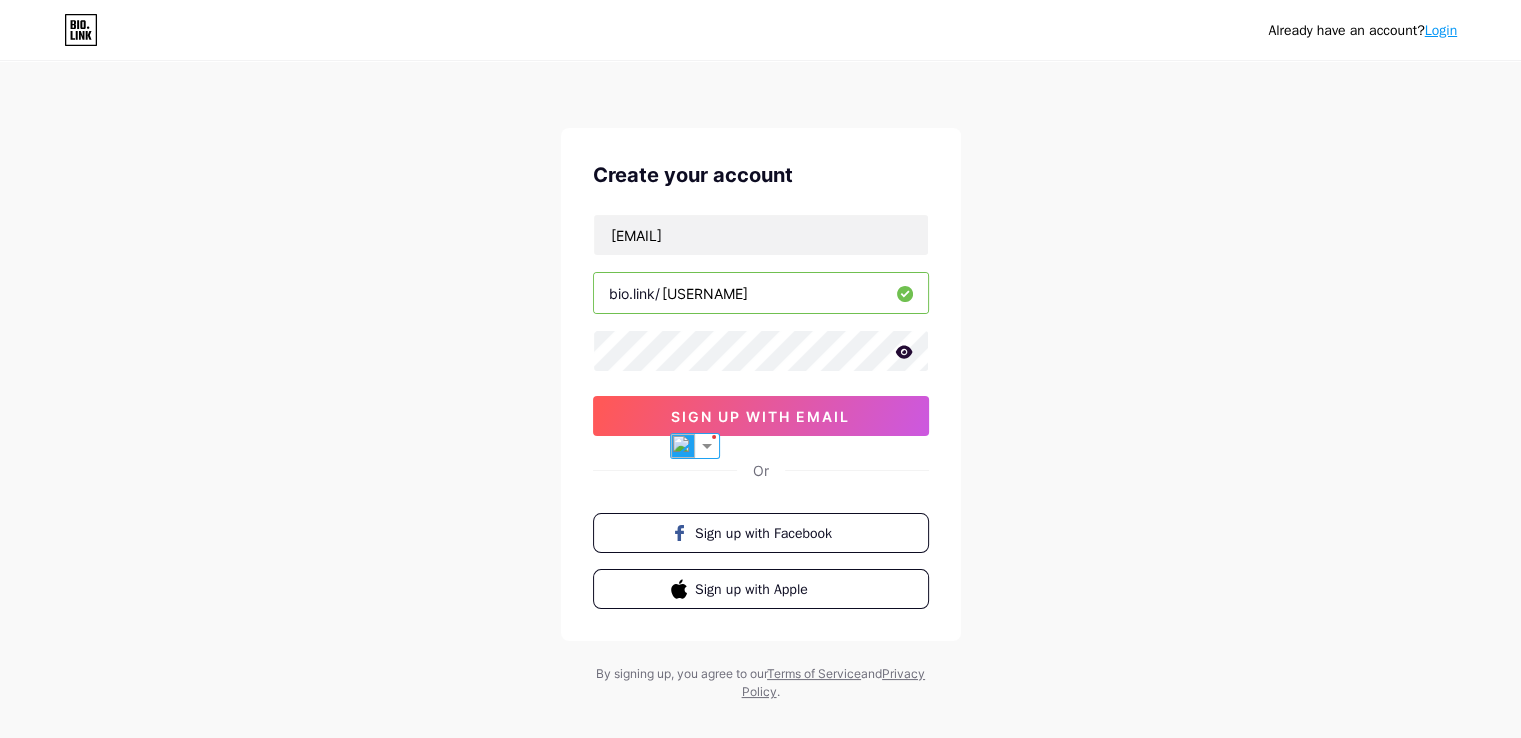 click on "Create your account     [EMAIL]   bio.link/   [USERNAME]                     sign up with email         Or       Sign up with Facebook
Sign up with Apple" at bounding box center (761, 384) 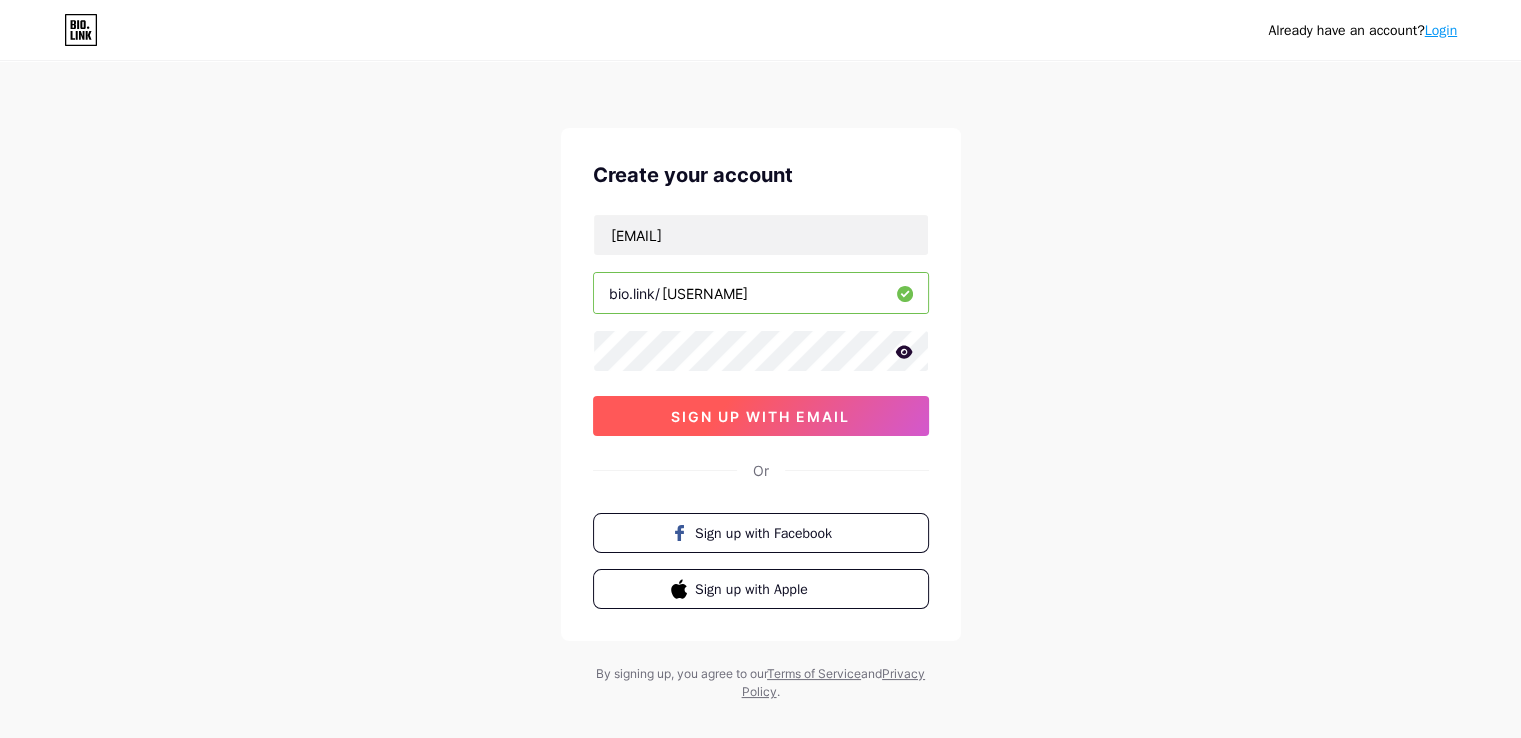 click on "sign up with email" at bounding box center (761, 416) 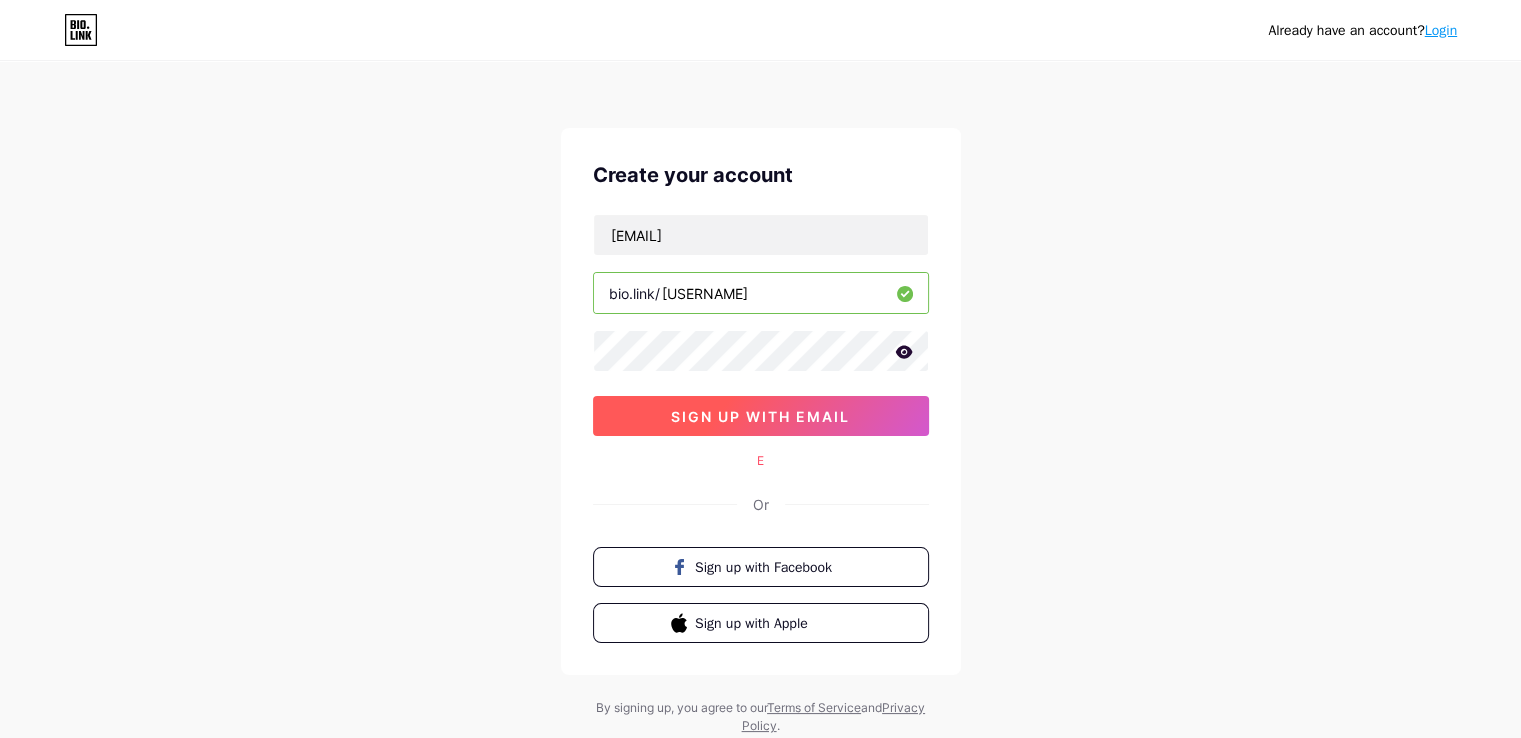 click on "sign up with email" at bounding box center [761, 416] 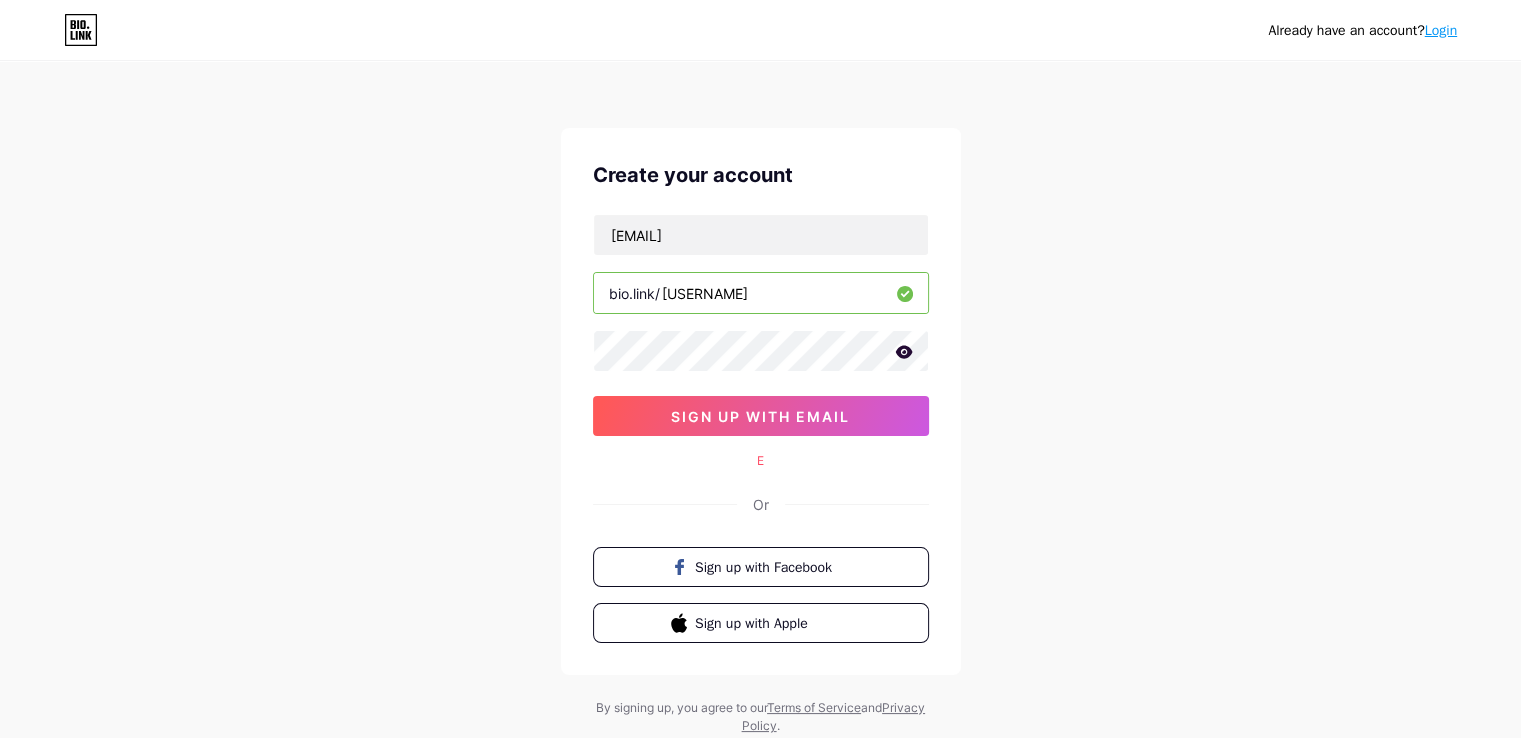 click 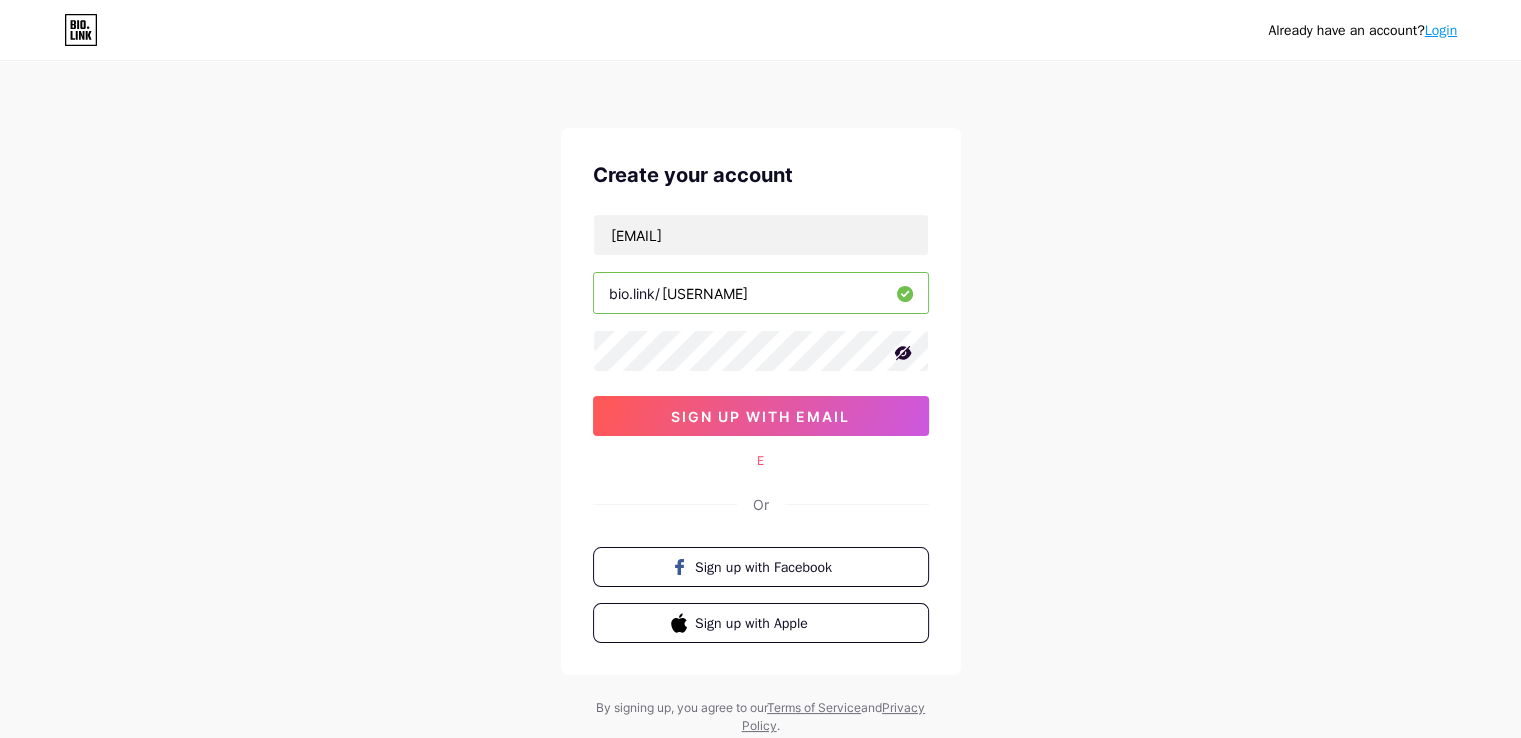 click 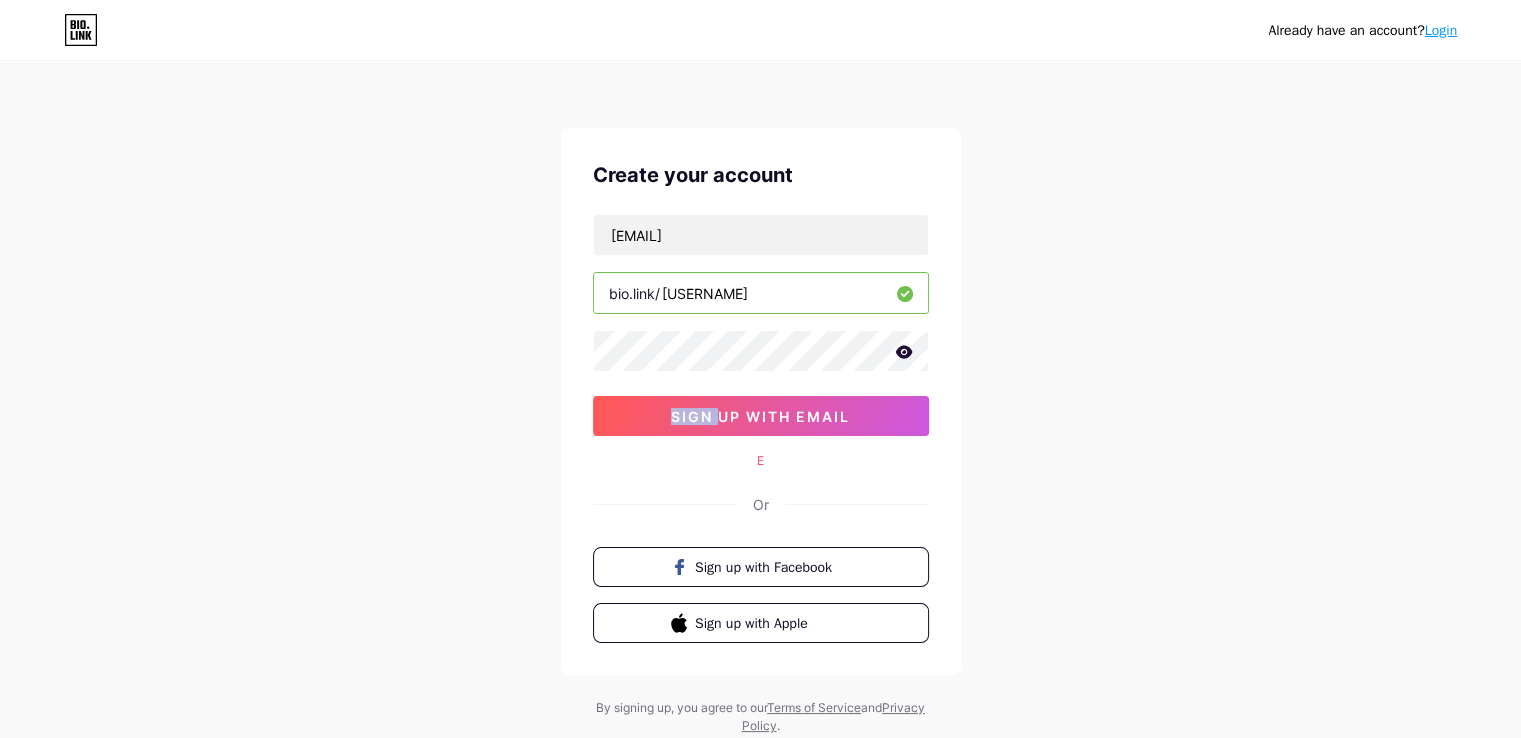click 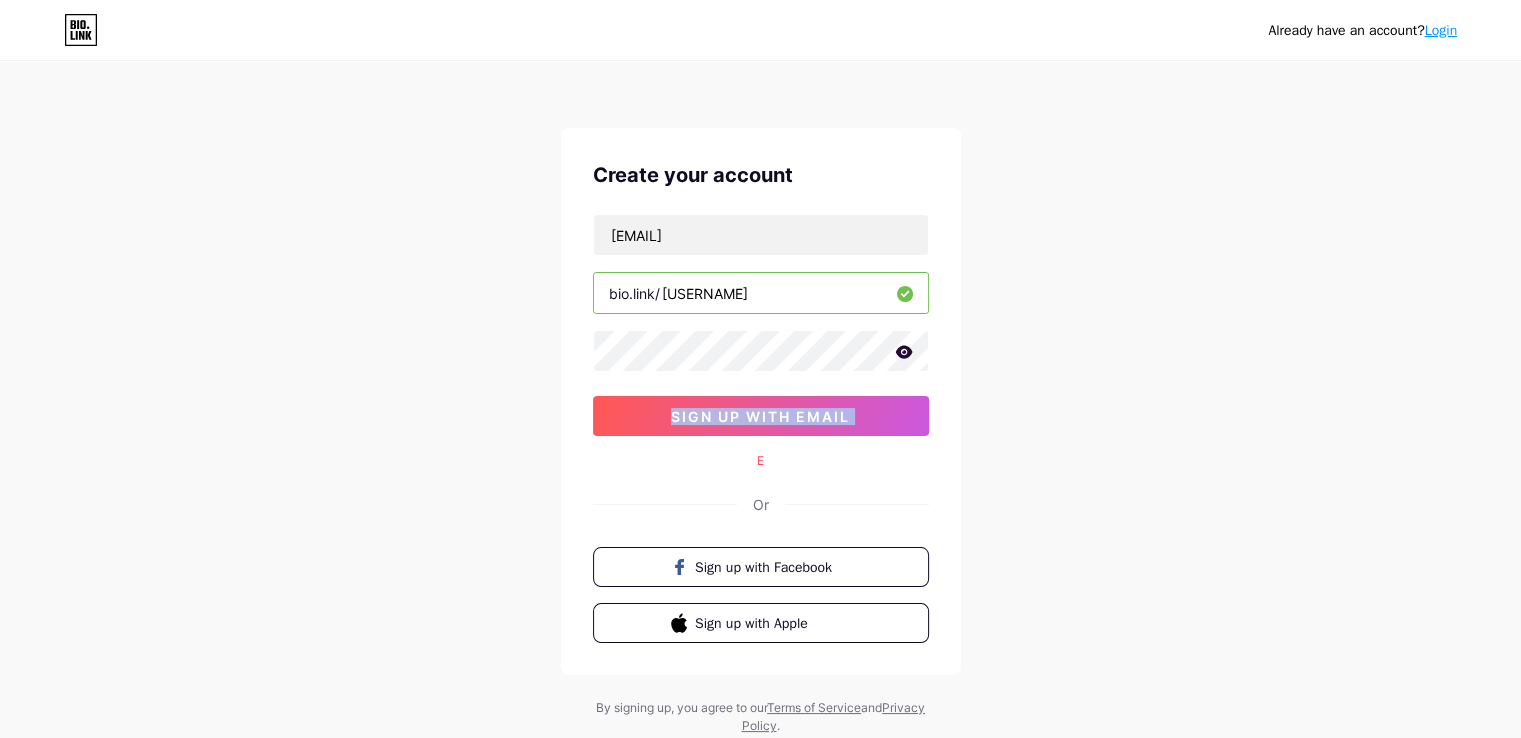 click 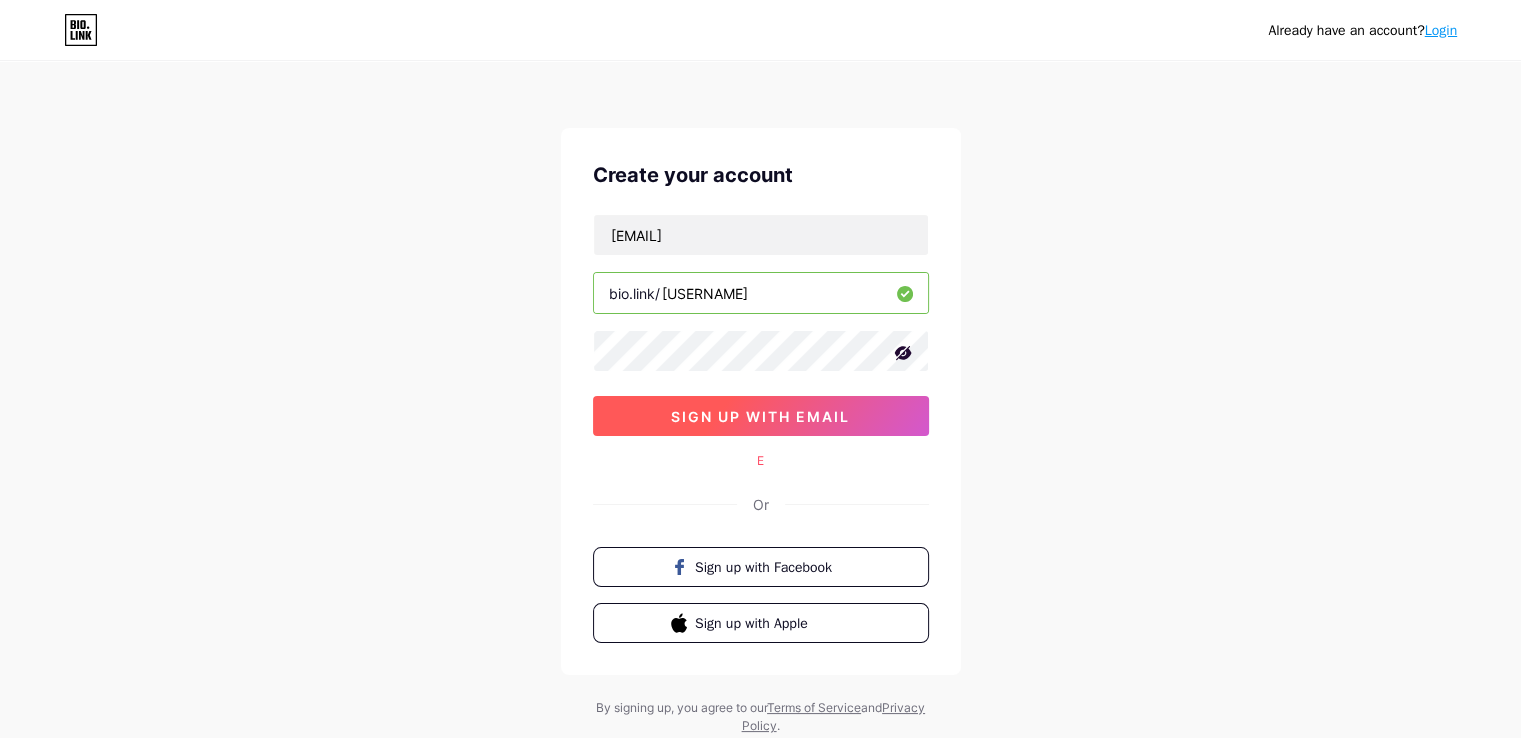 click on "sign up with email" at bounding box center [761, 416] 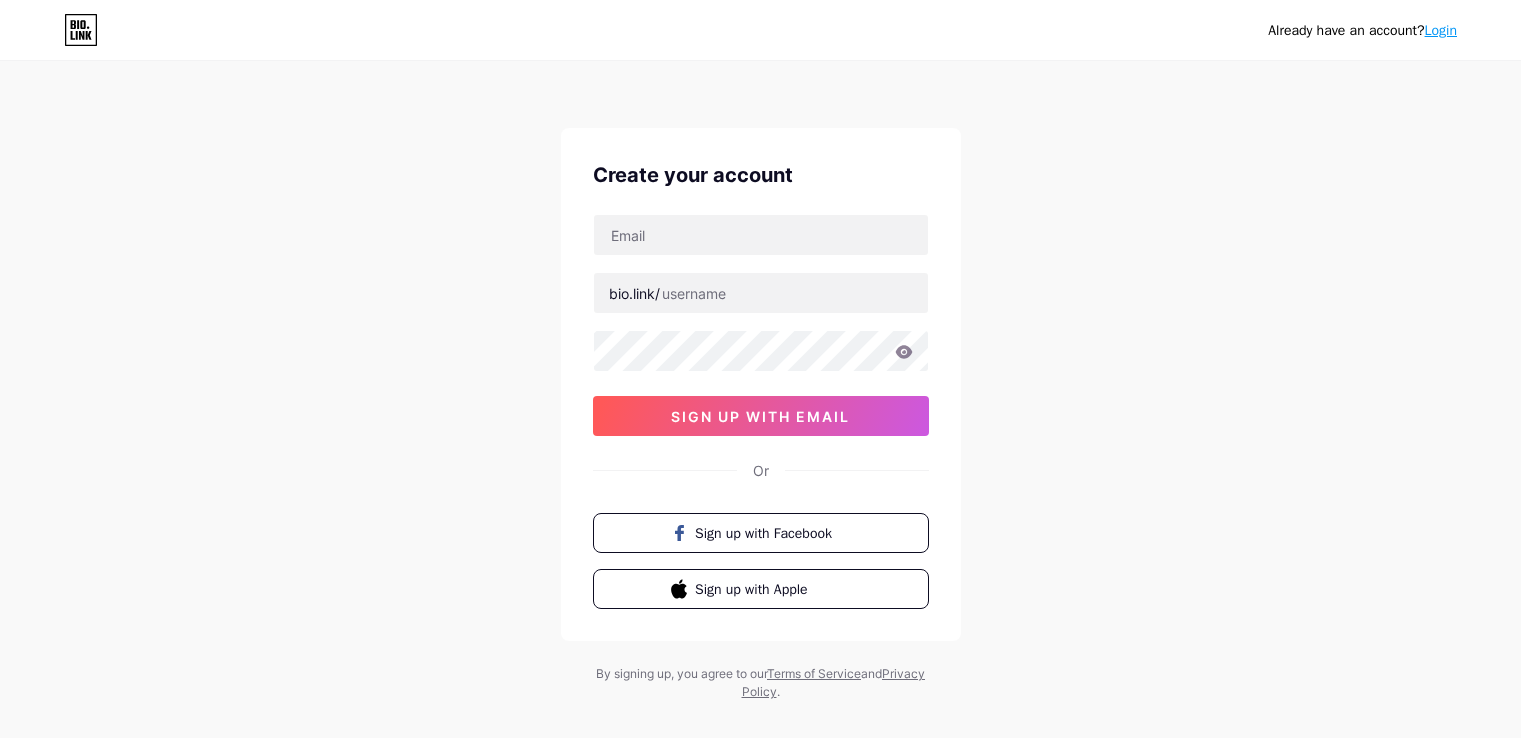 scroll, scrollTop: 26, scrollLeft: 0, axis: vertical 